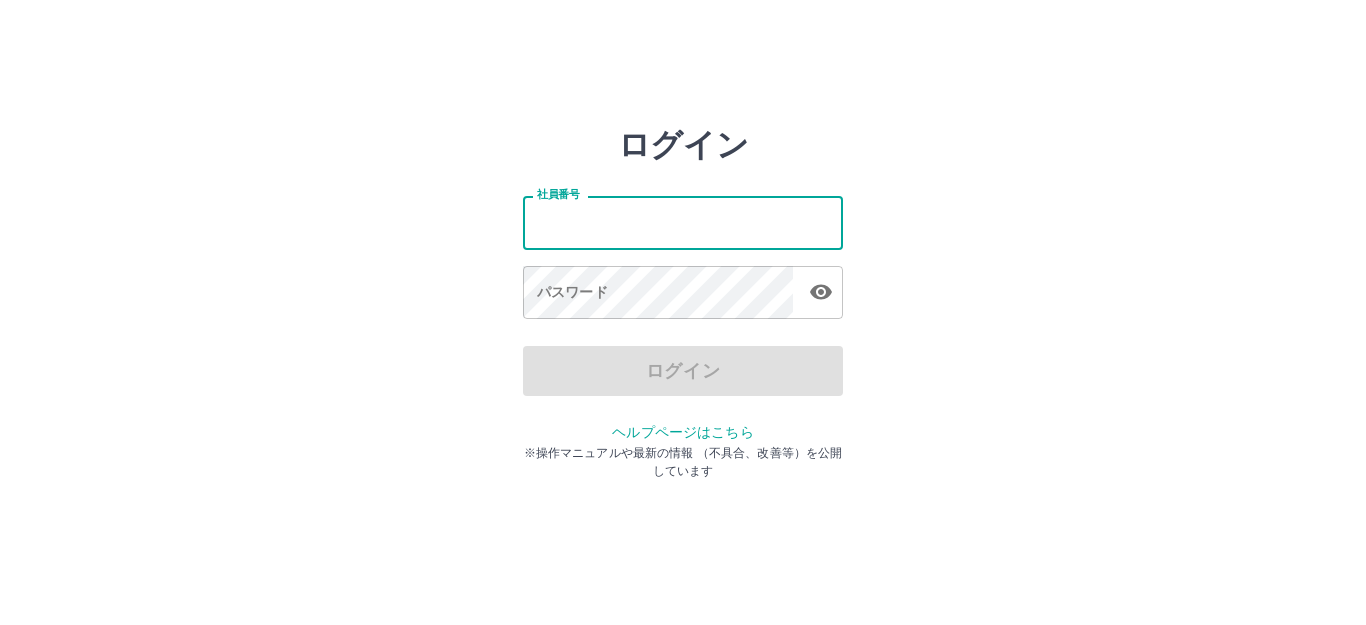 scroll, scrollTop: 0, scrollLeft: 0, axis: both 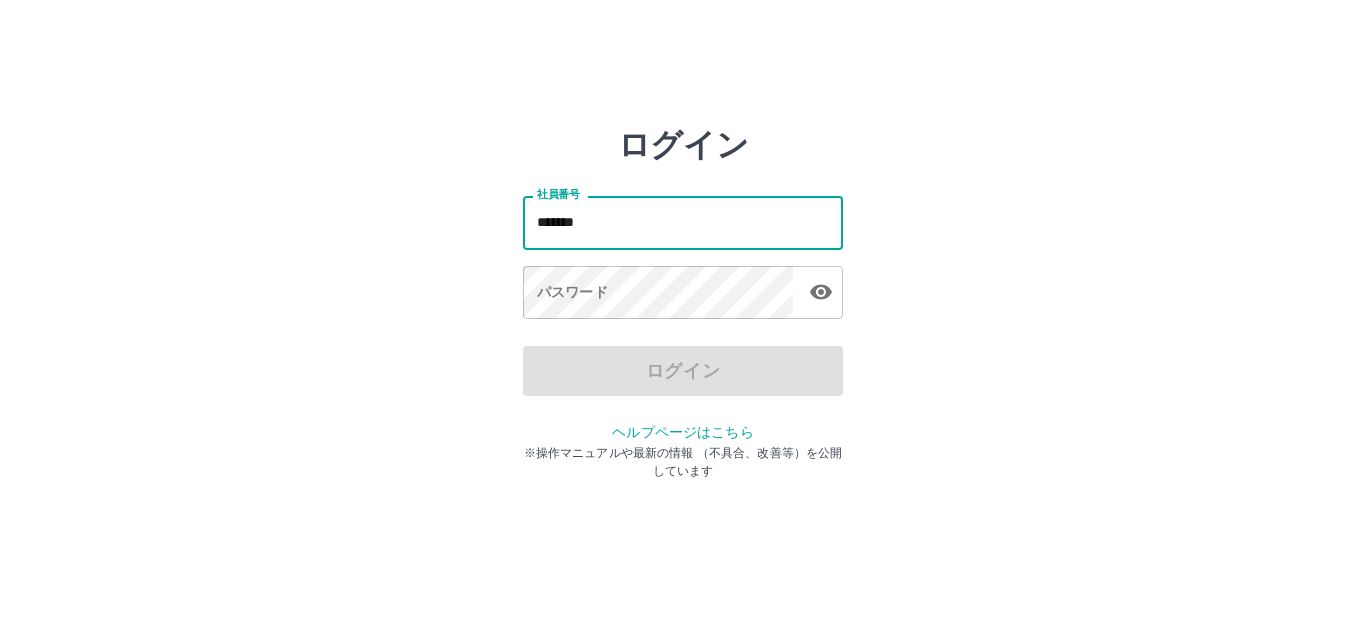 type on "*******" 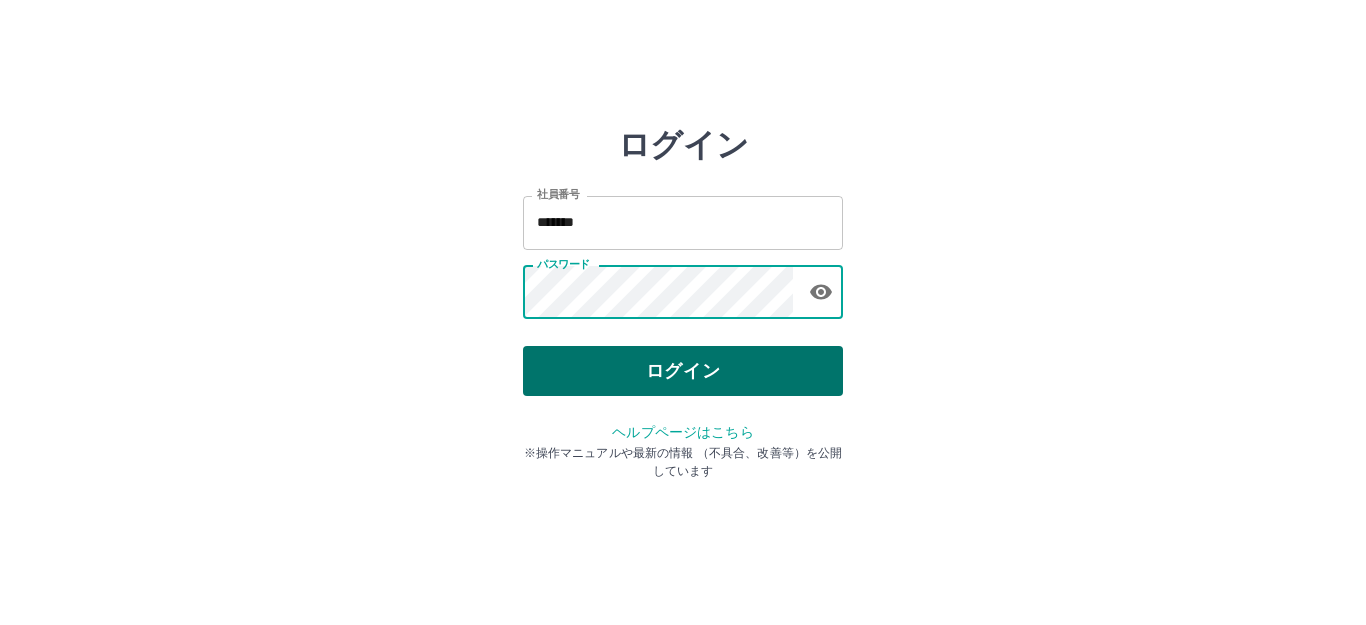 click on "ログイン" at bounding box center [683, 371] 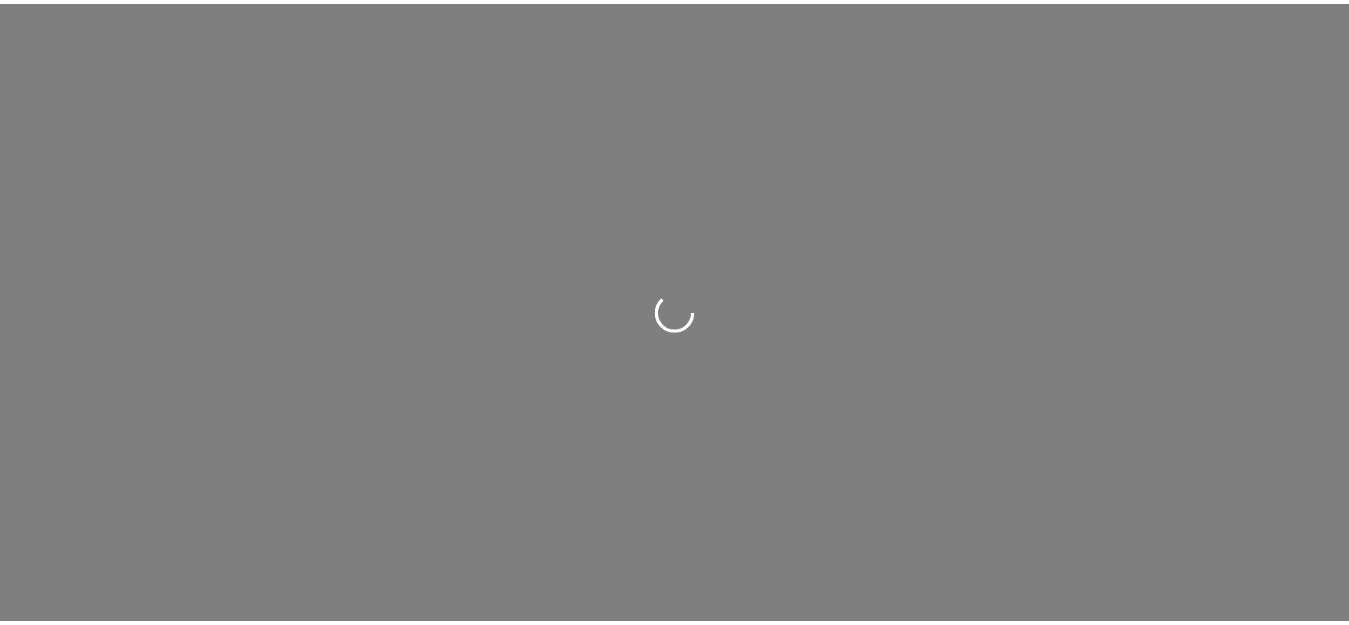 scroll, scrollTop: 0, scrollLeft: 0, axis: both 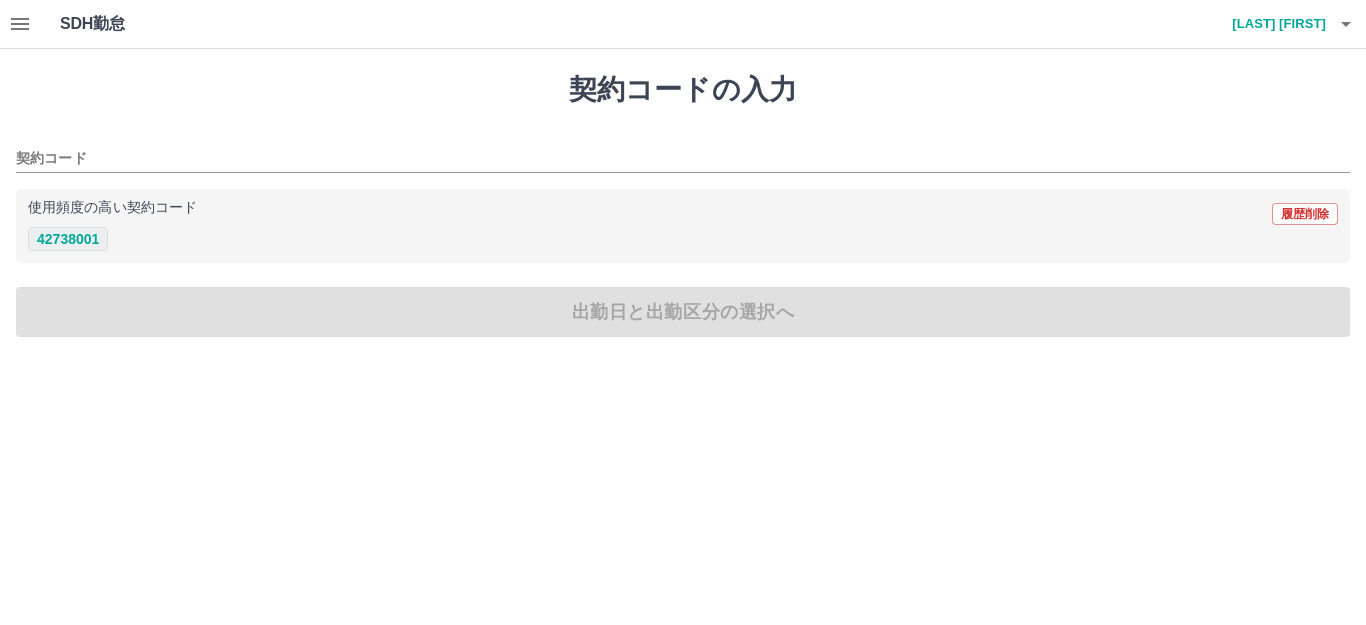 click on "42738001" at bounding box center (68, 239) 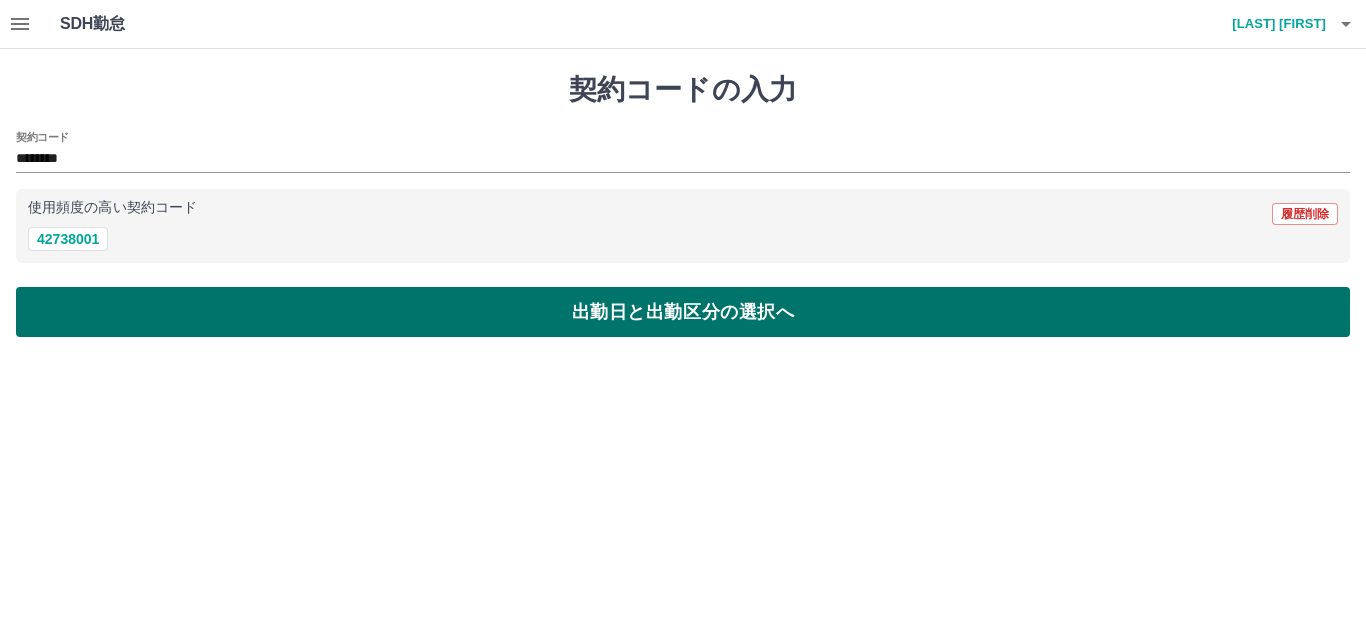 click on "出勤日と出勤区分の選択へ" at bounding box center (683, 312) 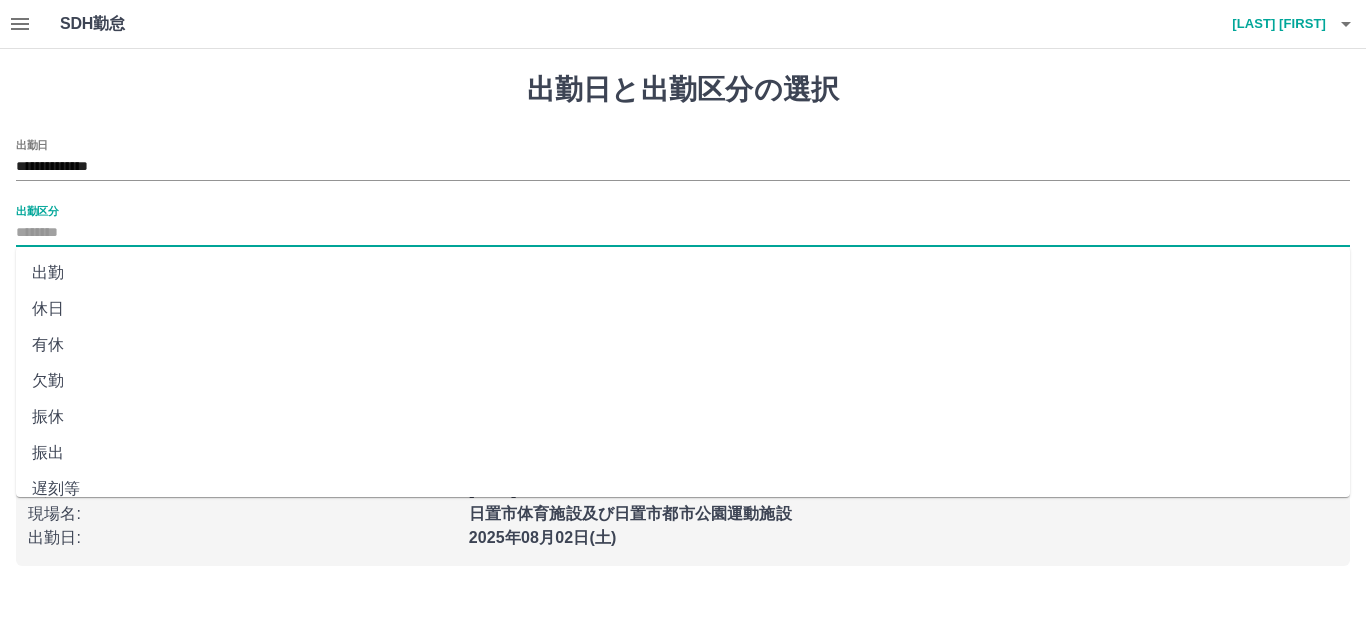 click on "出勤区分" at bounding box center [683, 233] 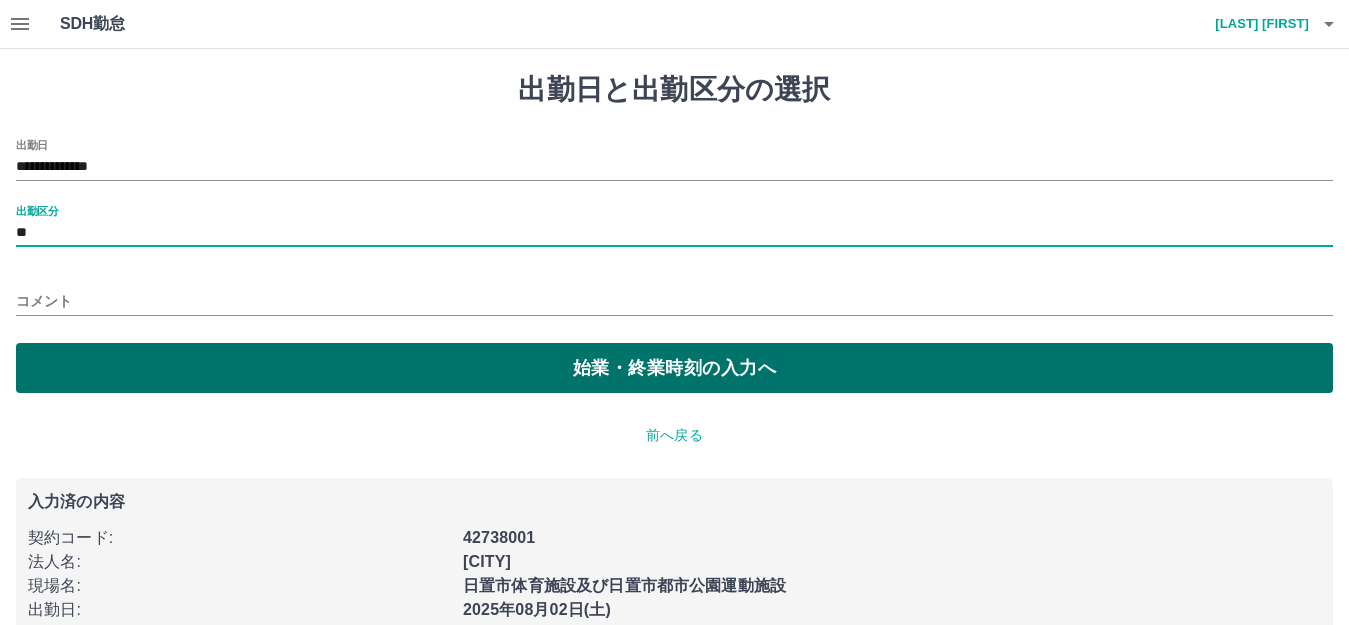 click on "始業・終業時刻の入力へ" at bounding box center (674, 368) 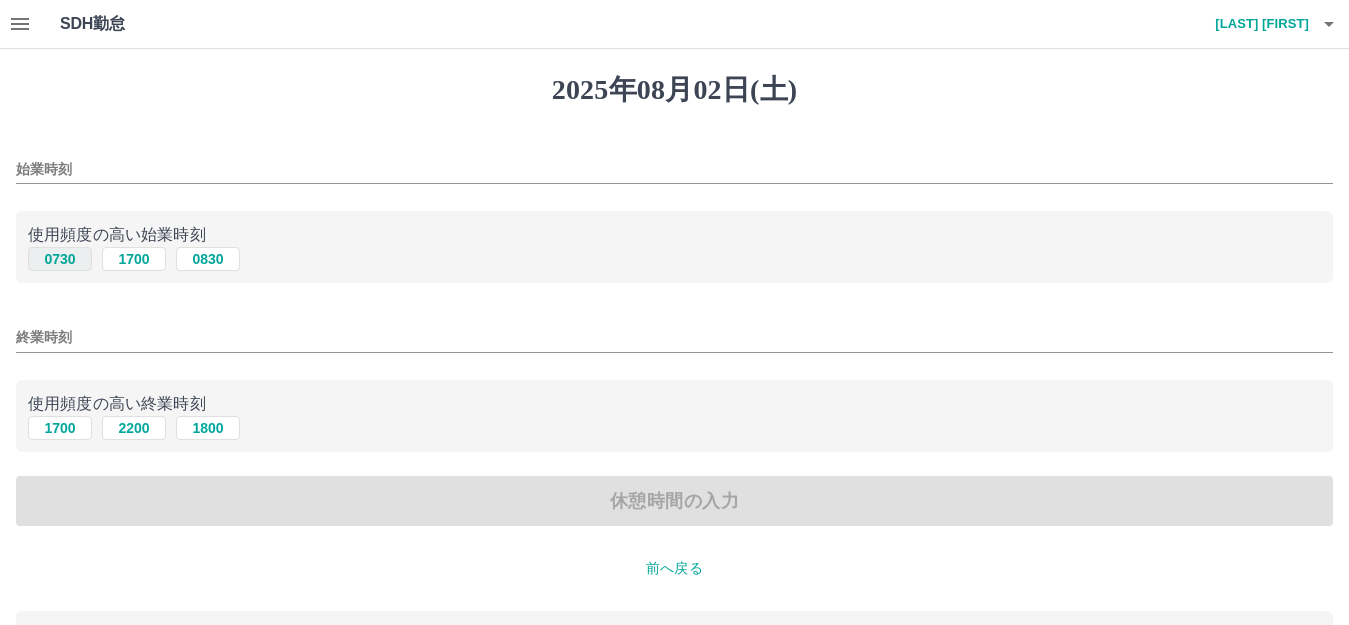 click on "0730" at bounding box center [60, 259] 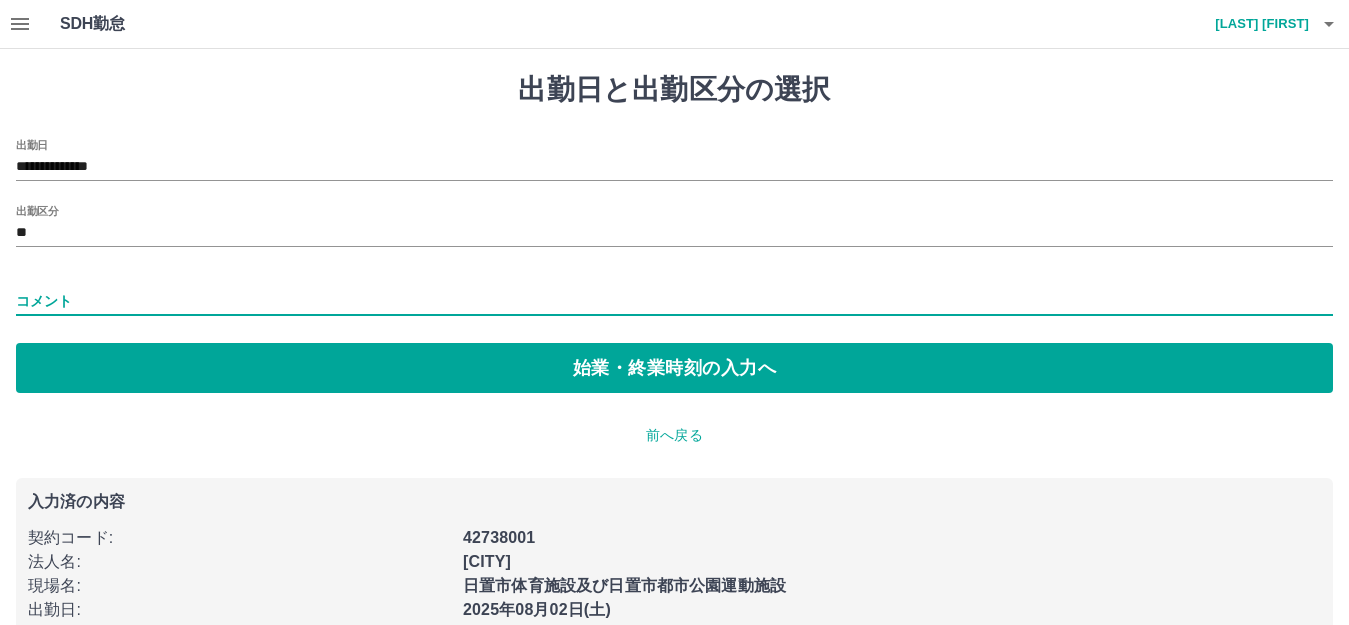 drag, startPoint x: 67, startPoint y: 298, endPoint x: 119, endPoint y: 301, distance: 52.086468 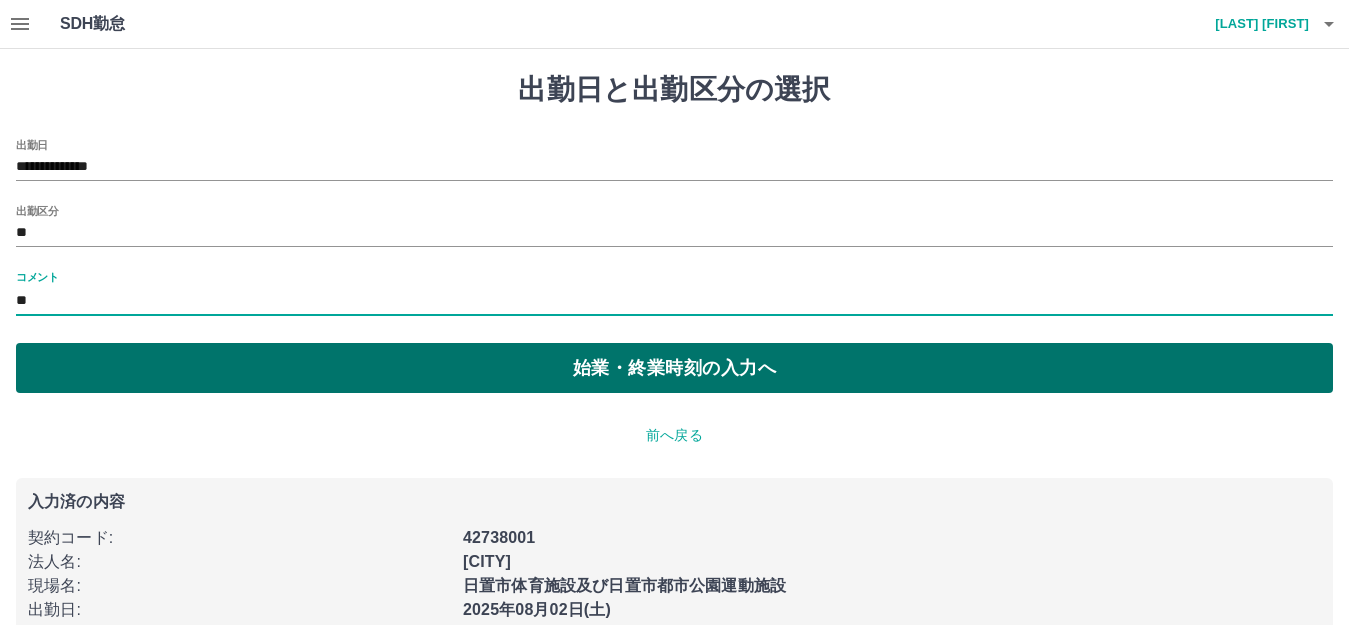 type on "*" 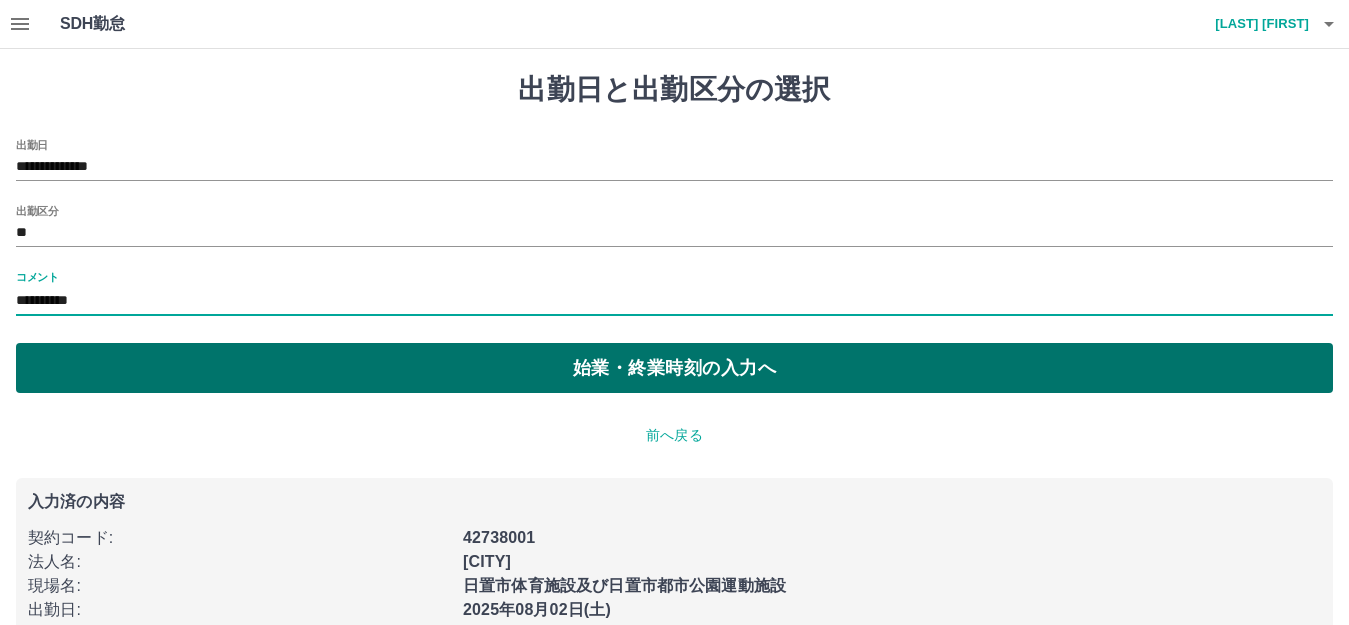 type on "**********" 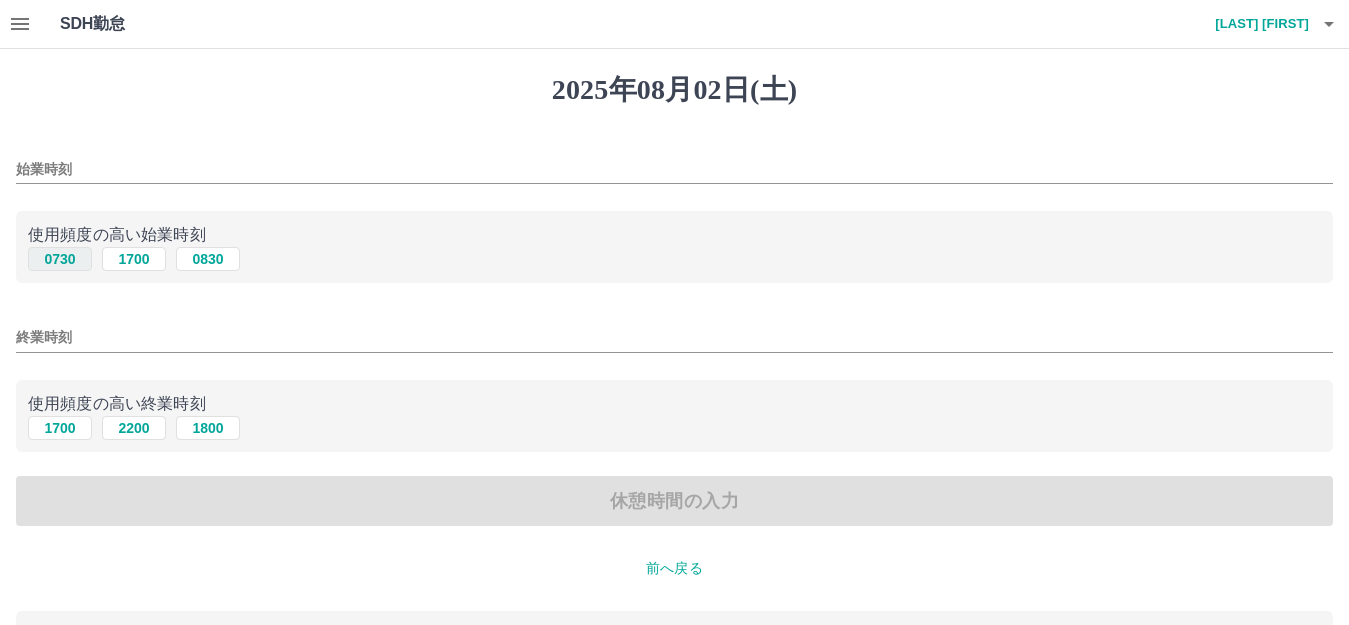 click on "0730" at bounding box center [60, 259] 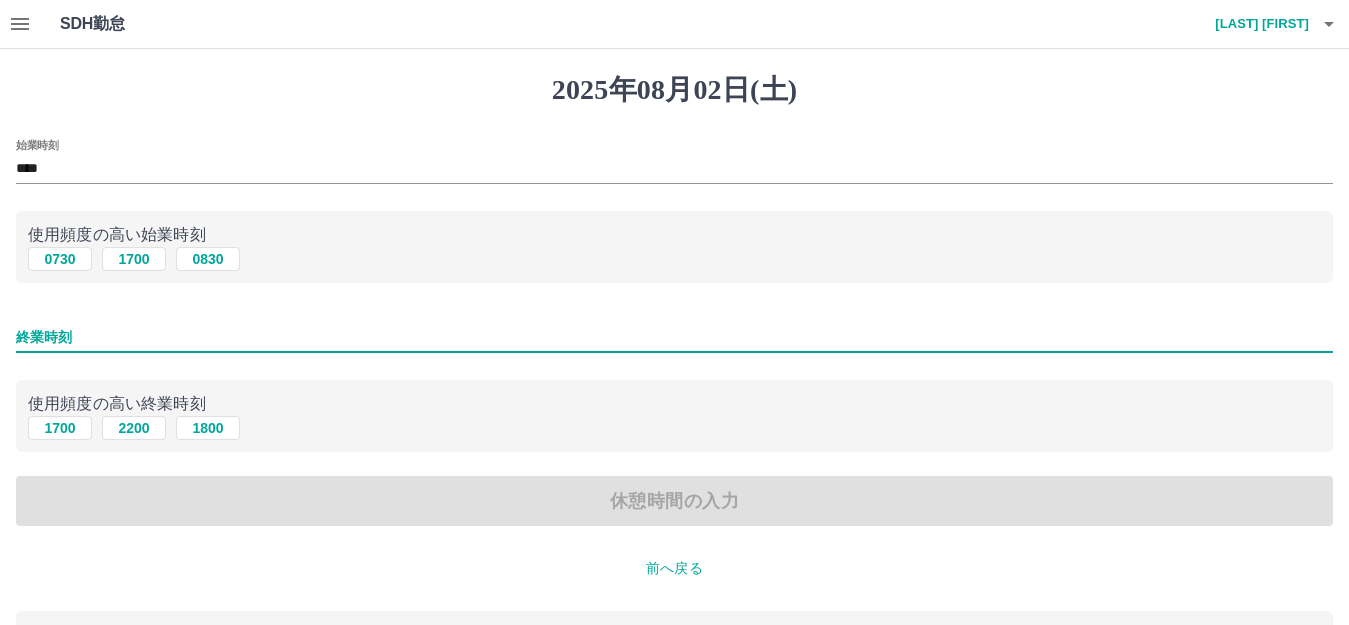 click on "終業時刻" at bounding box center [674, 337] 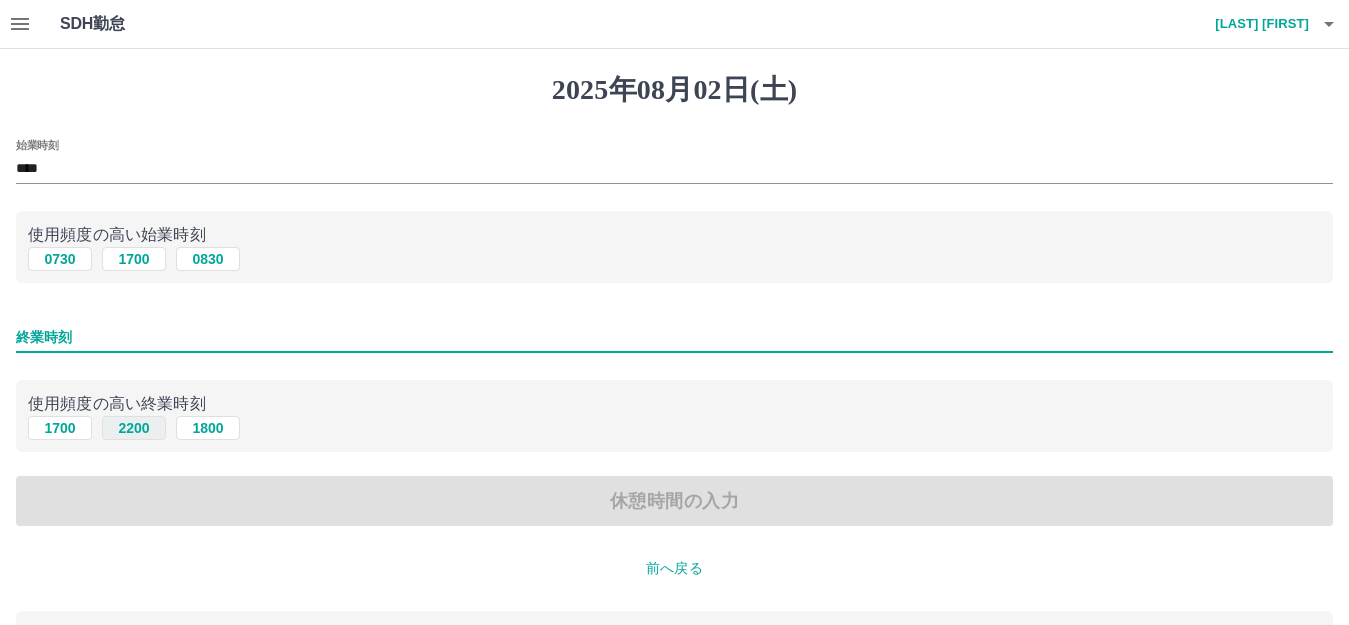 type on "****" 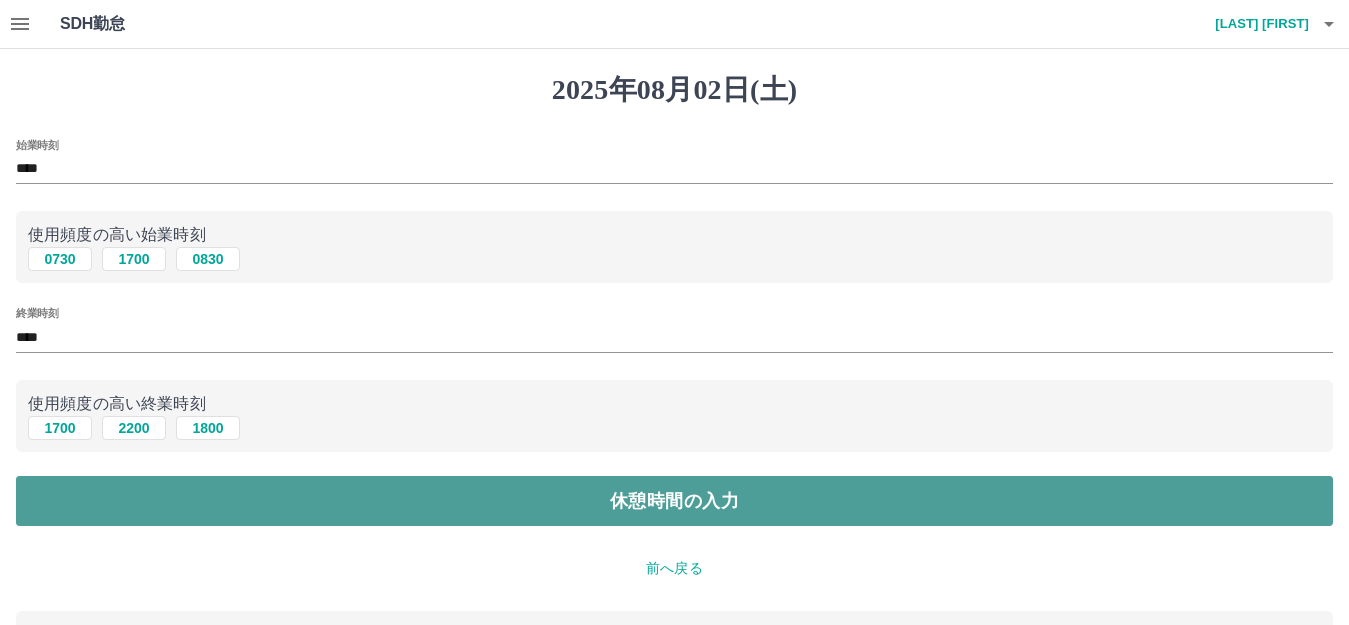 click on "休憩時間の入力" at bounding box center [674, 501] 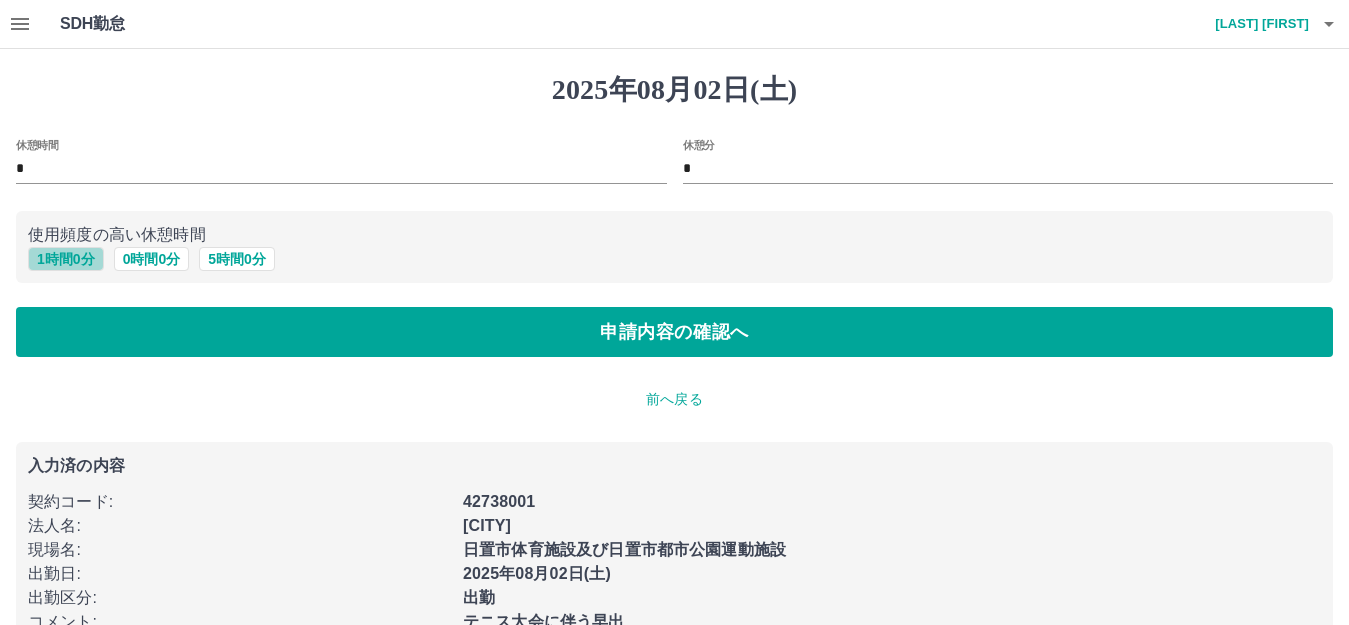 click on "1 時間 0 分" at bounding box center (66, 259) 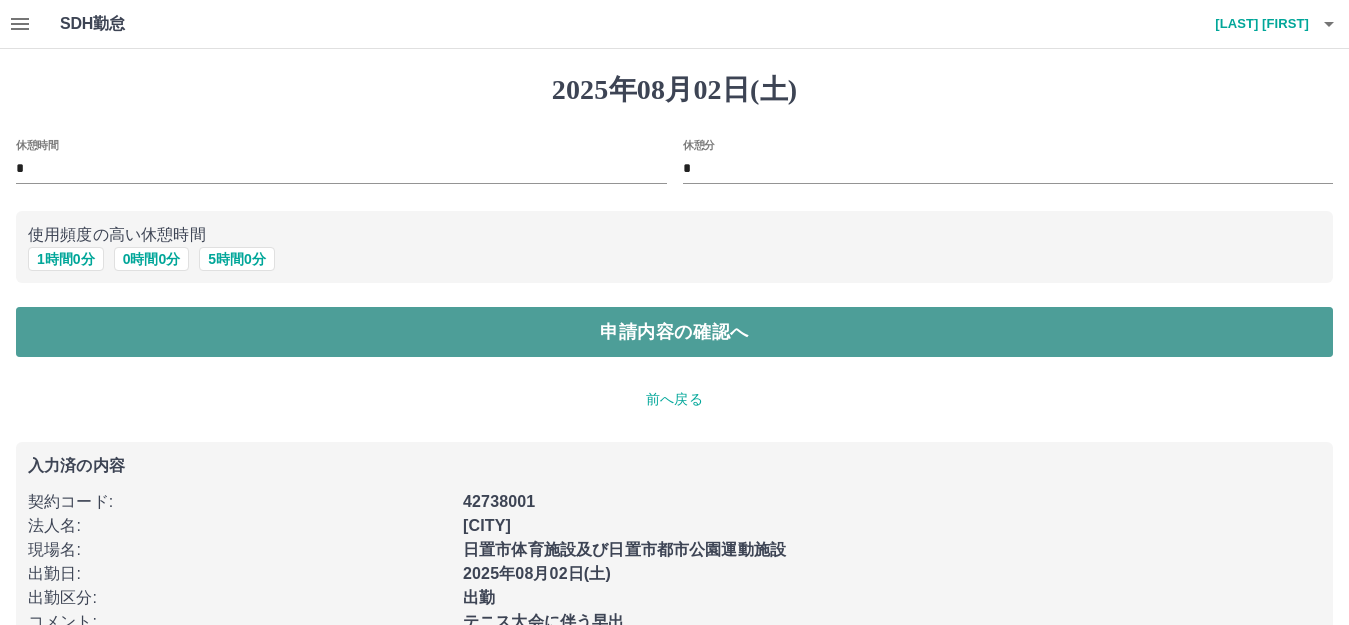 click on "申請内容の確認へ" at bounding box center [674, 332] 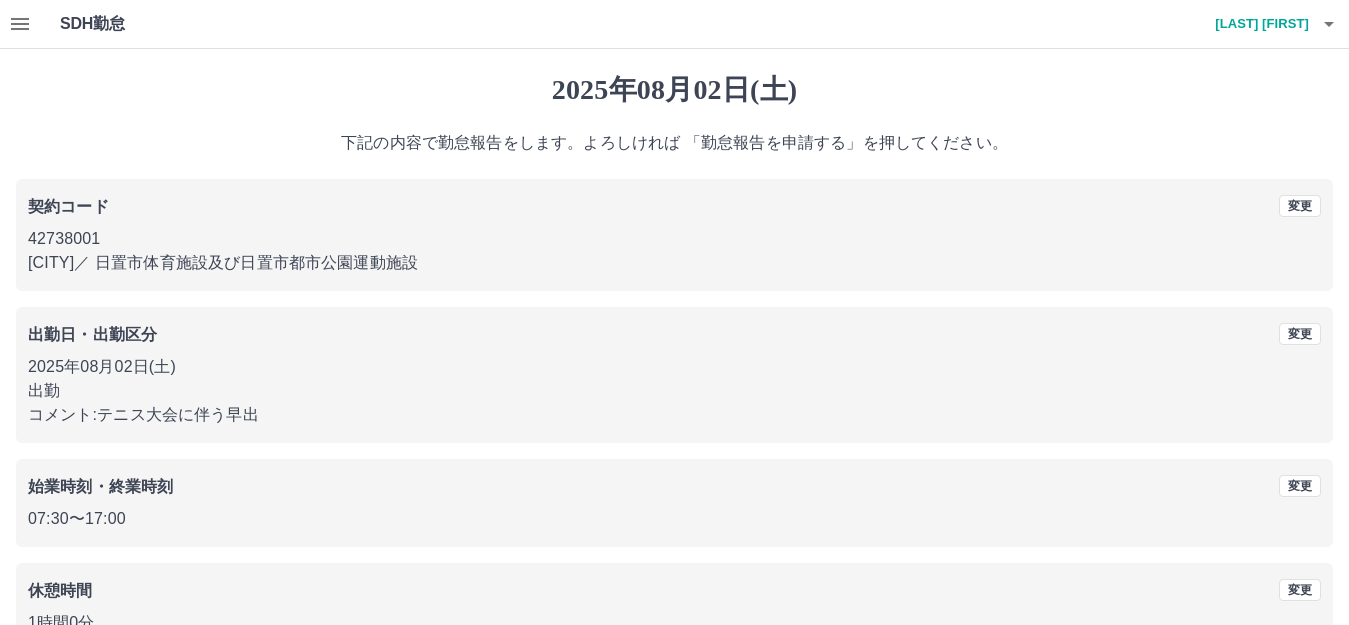 scroll, scrollTop: 124, scrollLeft: 0, axis: vertical 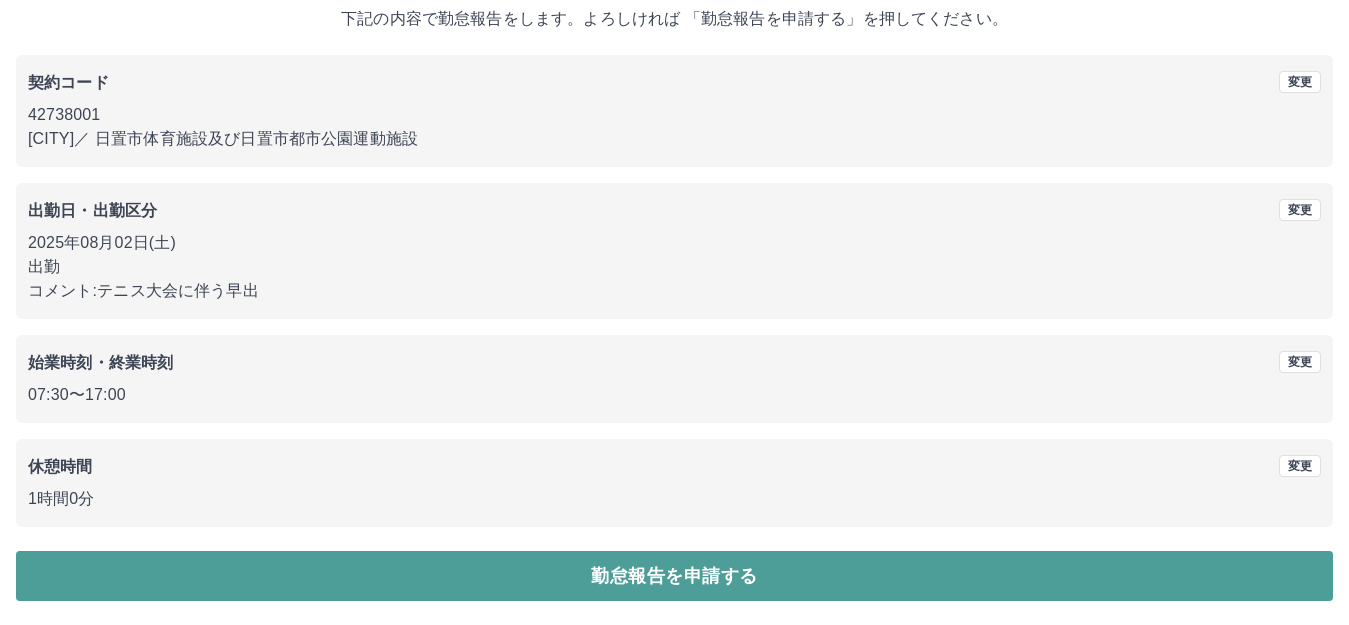 click on "勤怠報告を申請する" at bounding box center [674, 576] 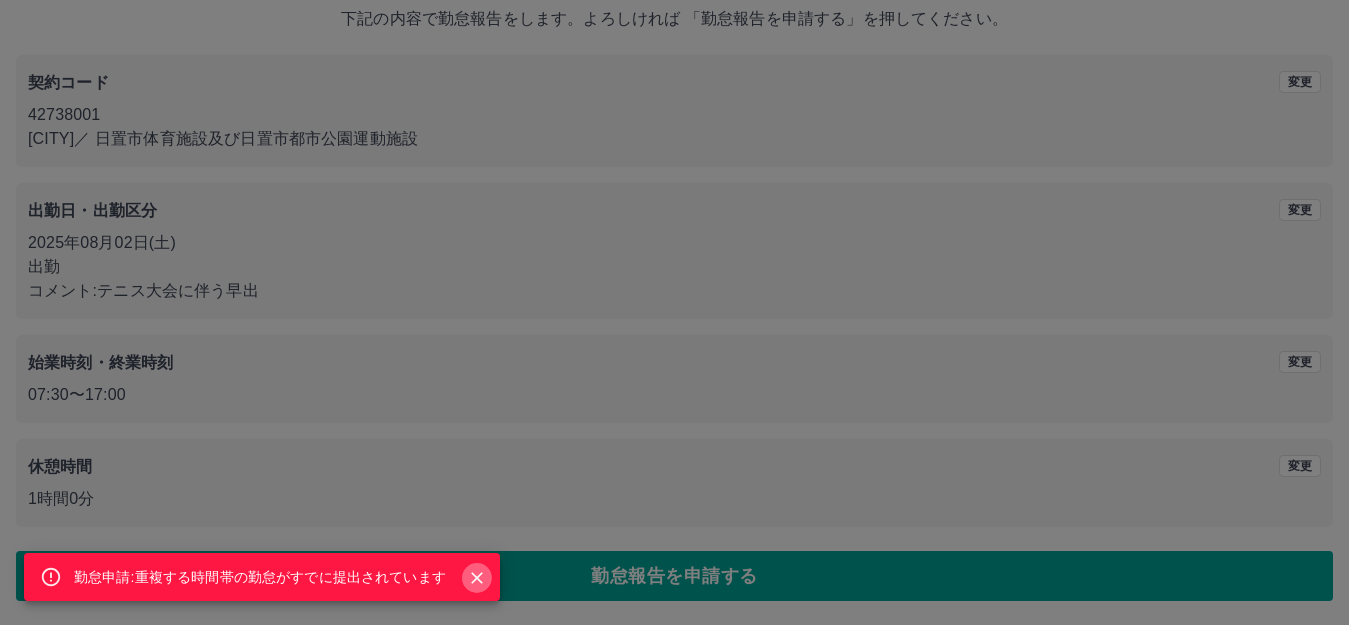 drag, startPoint x: 472, startPoint y: 577, endPoint x: 453, endPoint y: 573, distance: 19.416489 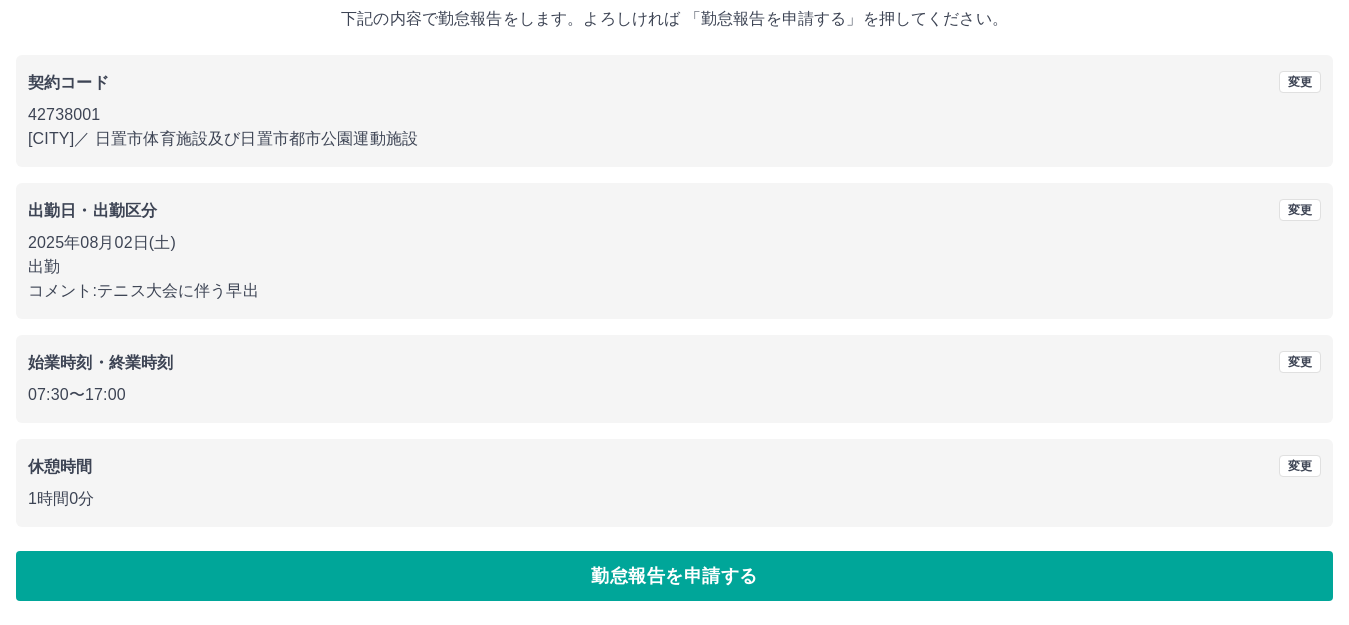 scroll, scrollTop: 0, scrollLeft: 0, axis: both 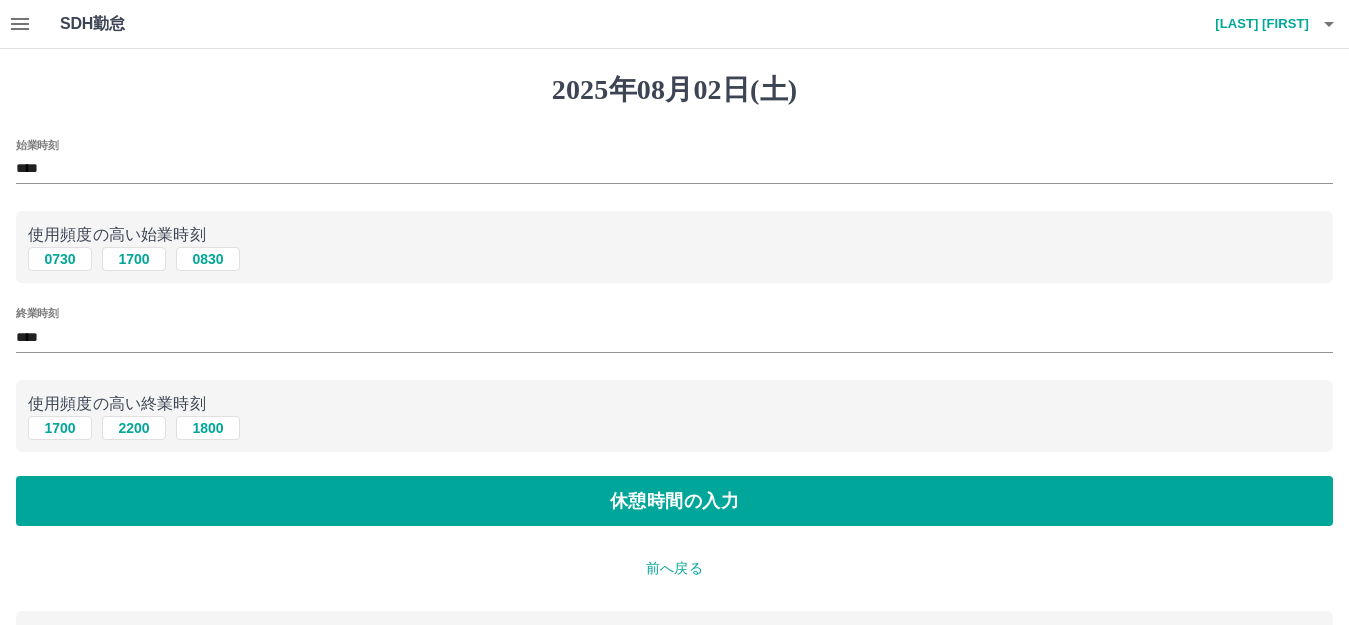 click 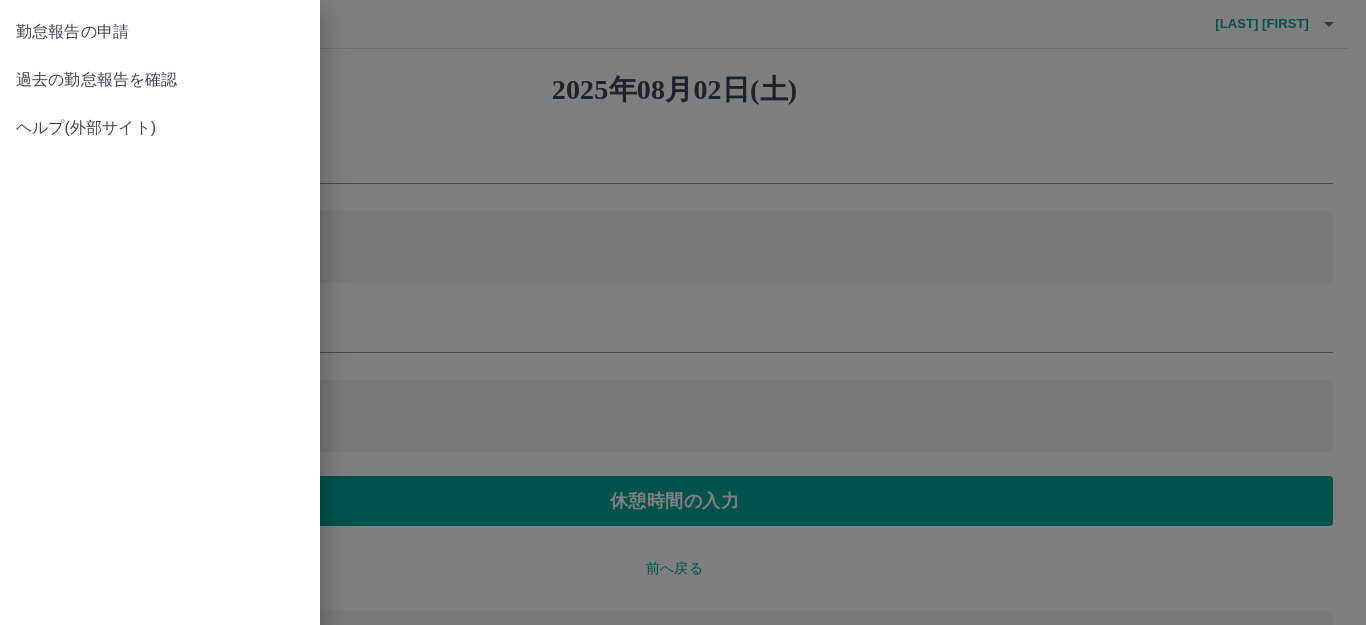 click on "過去の勤怠報告を確認" at bounding box center (160, 80) 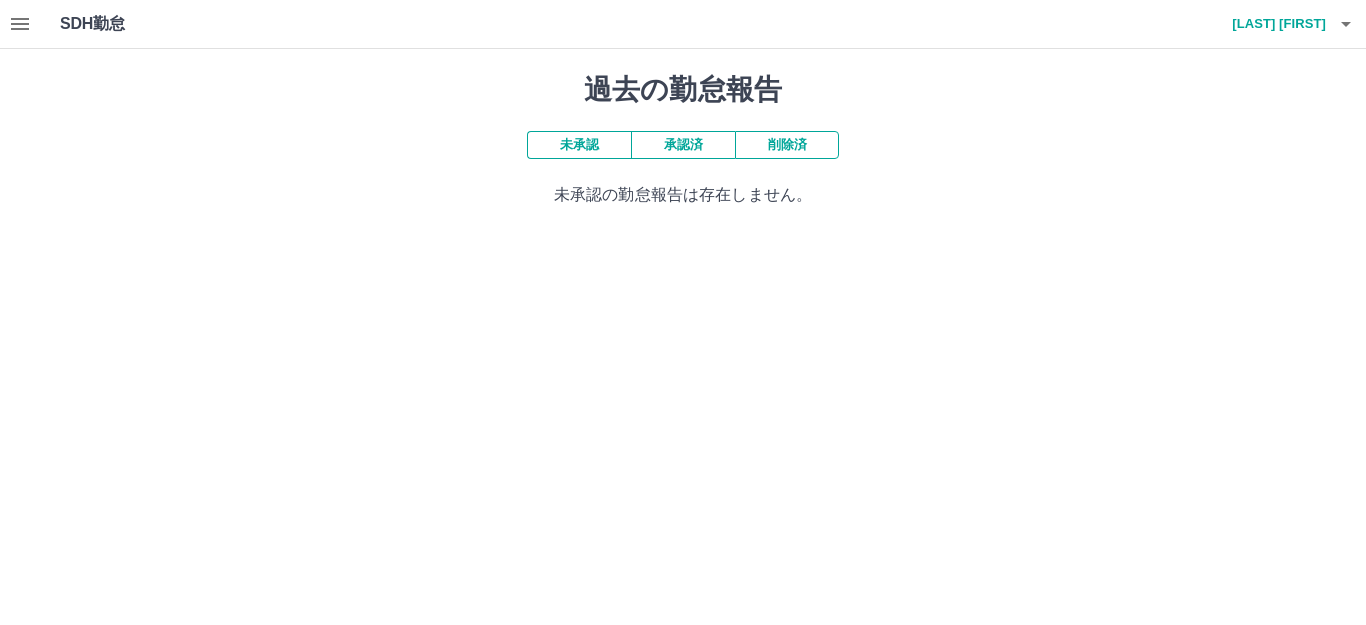 click on "未承認" at bounding box center [579, 145] 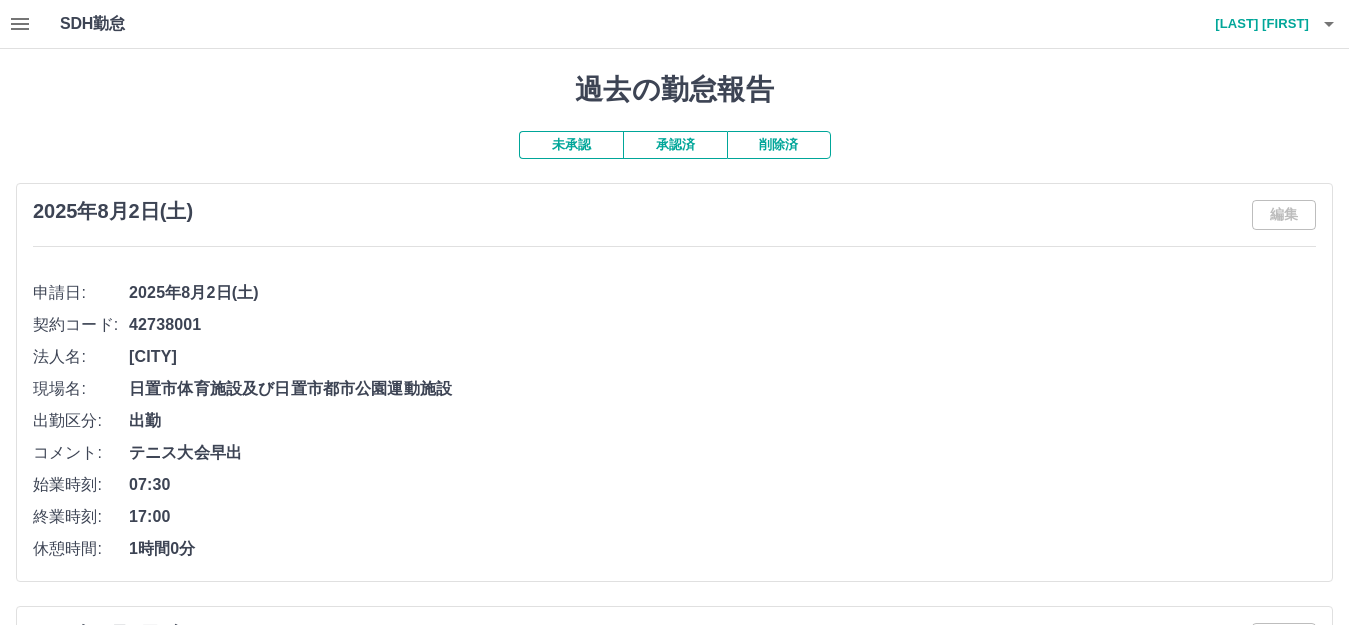 click on "承認済" at bounding box center [675, 145] 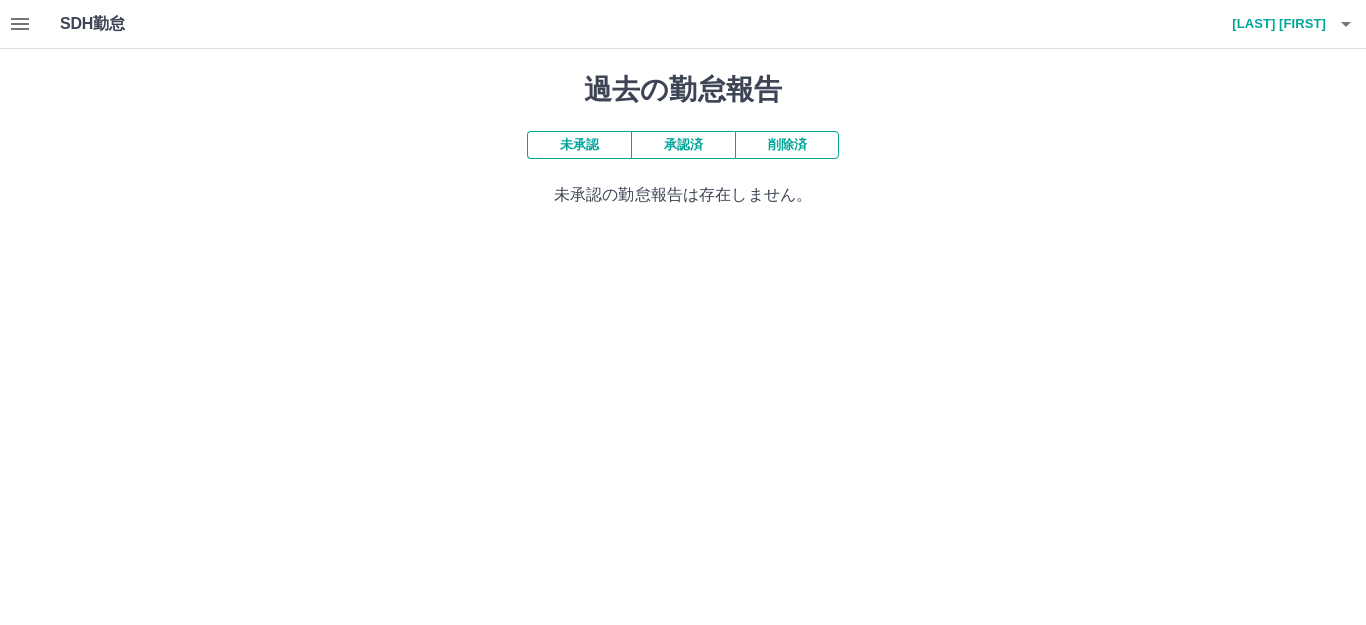 click on "承認済" at bounding box center (683, 145) 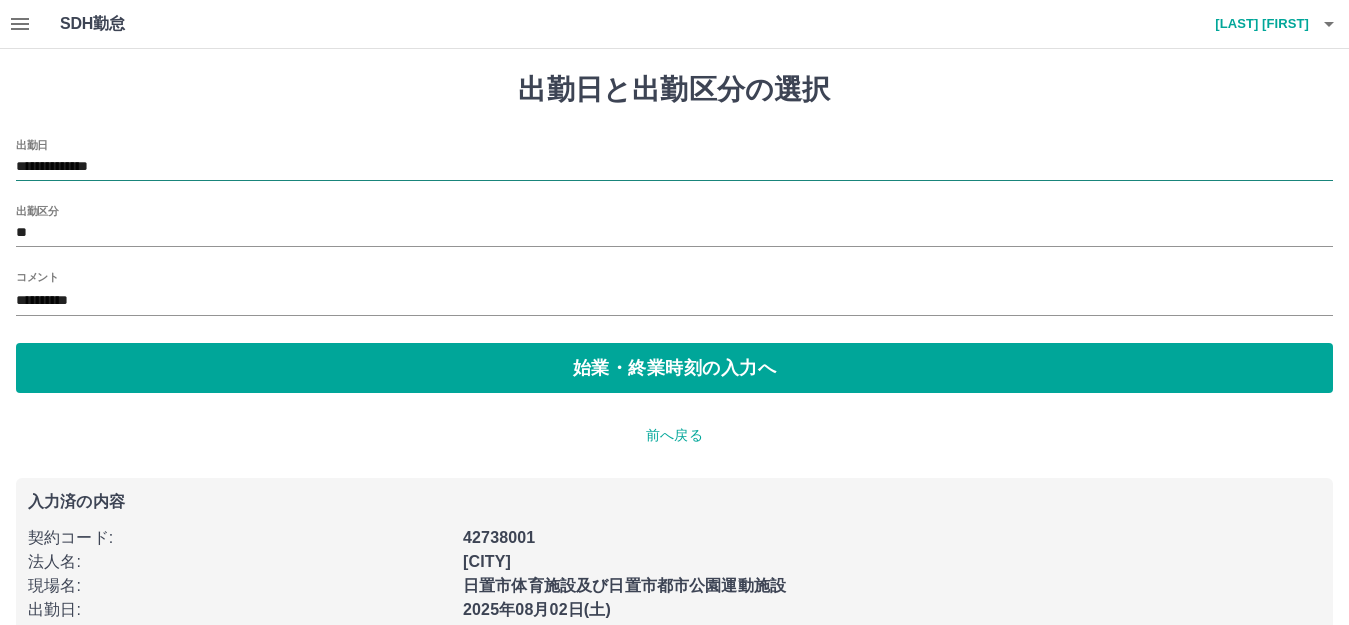click on "**********" at bounding box center (674, 167) 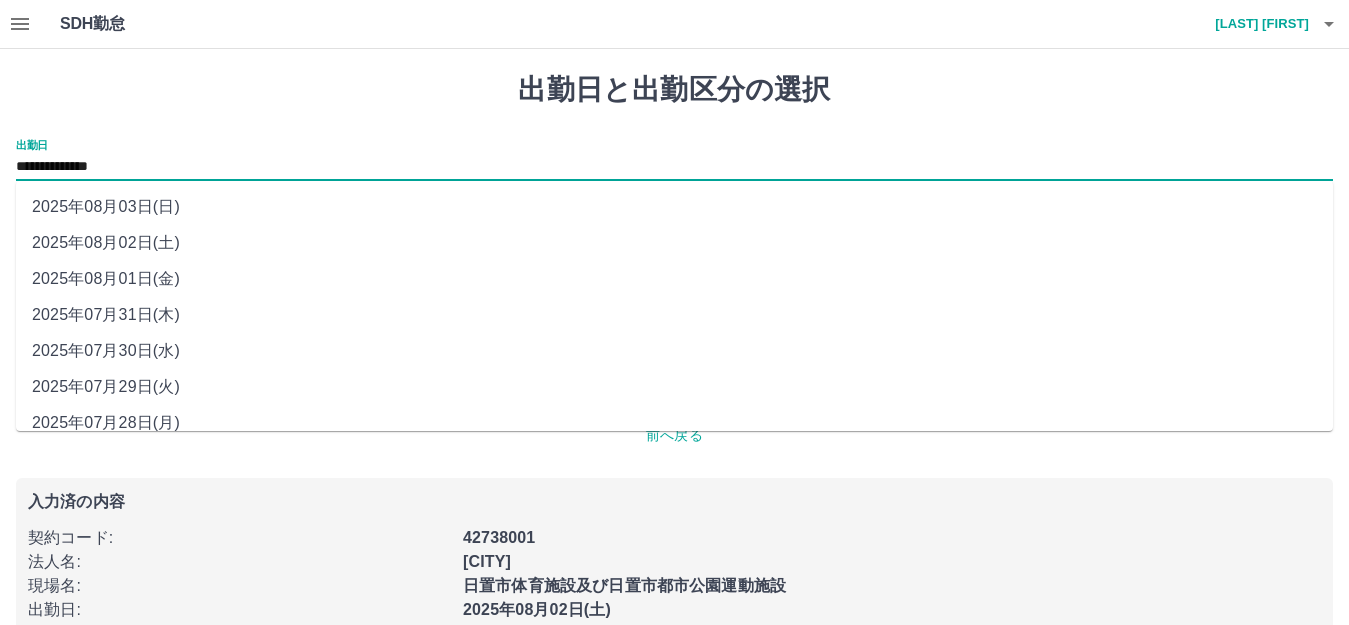 click on "2025年08月03日(日)" at bounding box center [674, 207] 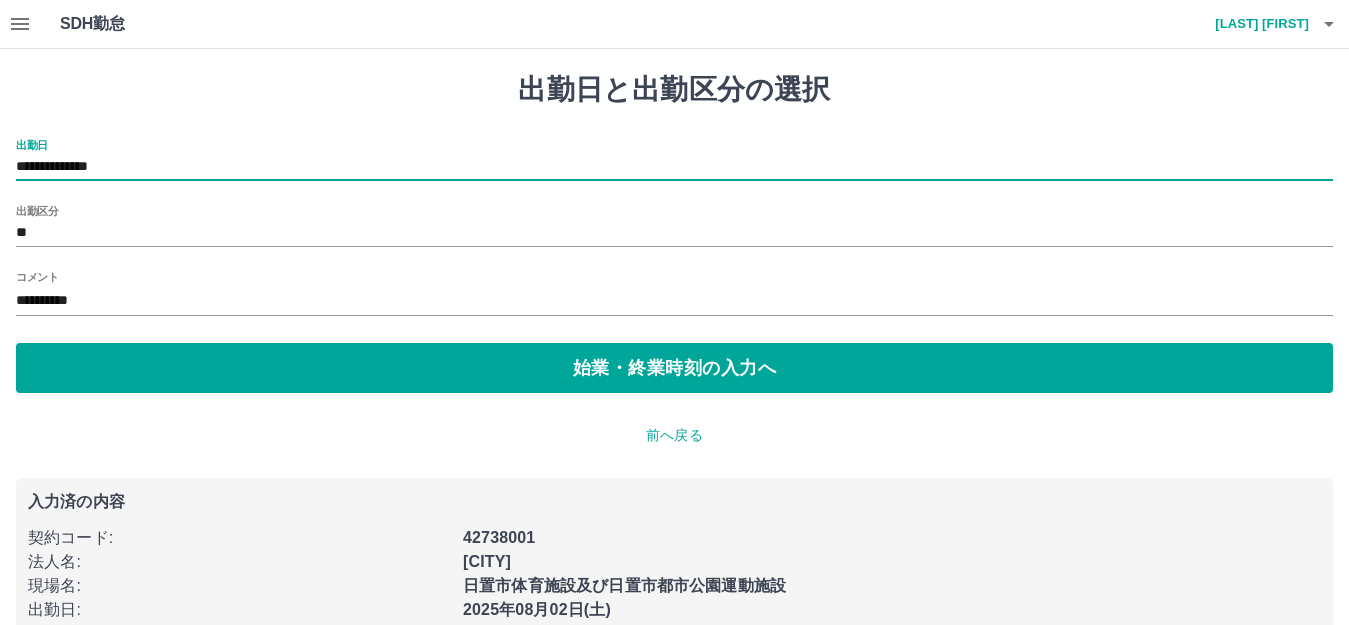 click on "出勤区分" at bounding box center [37, 210] 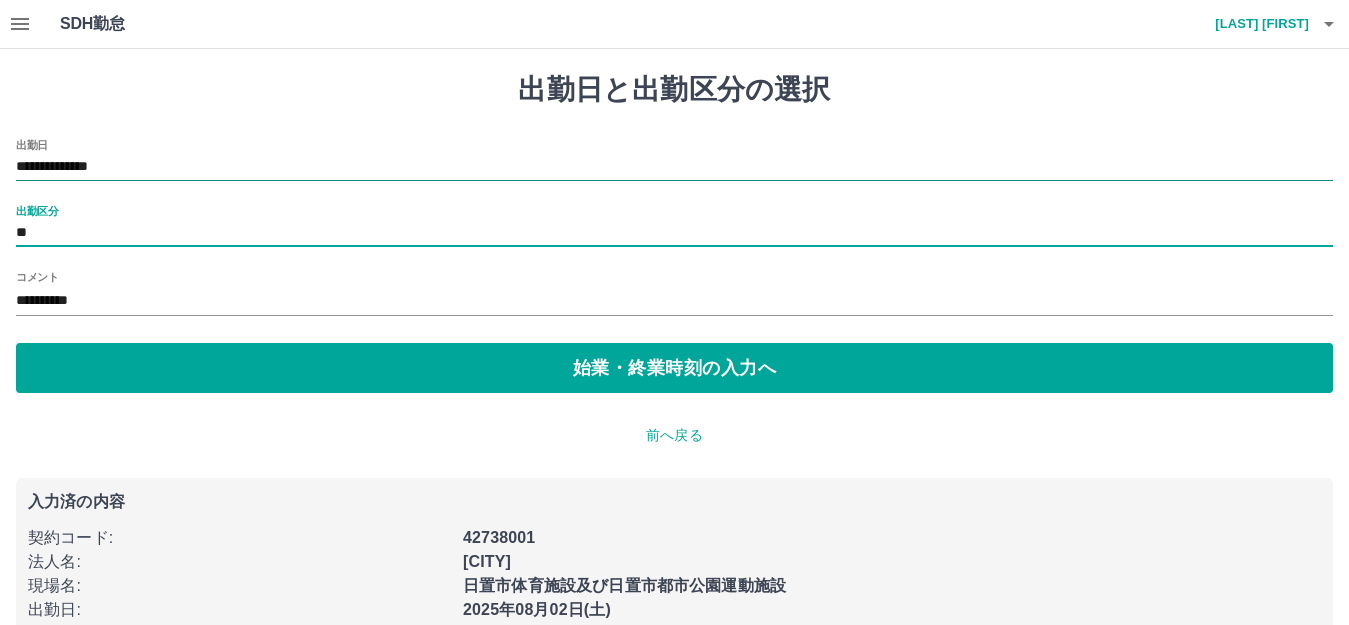 click on "**********" at bounding box center [674, 167] 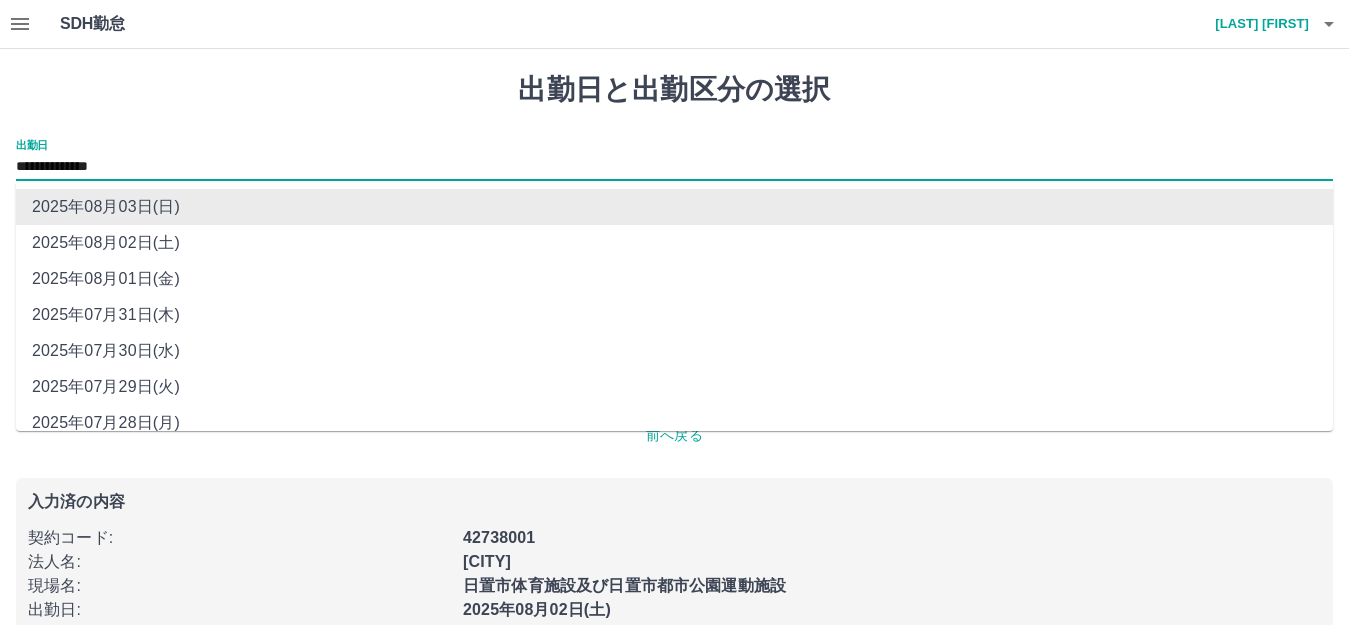 click on "2025年08月03日(日)" at bounding box center [674, 207] 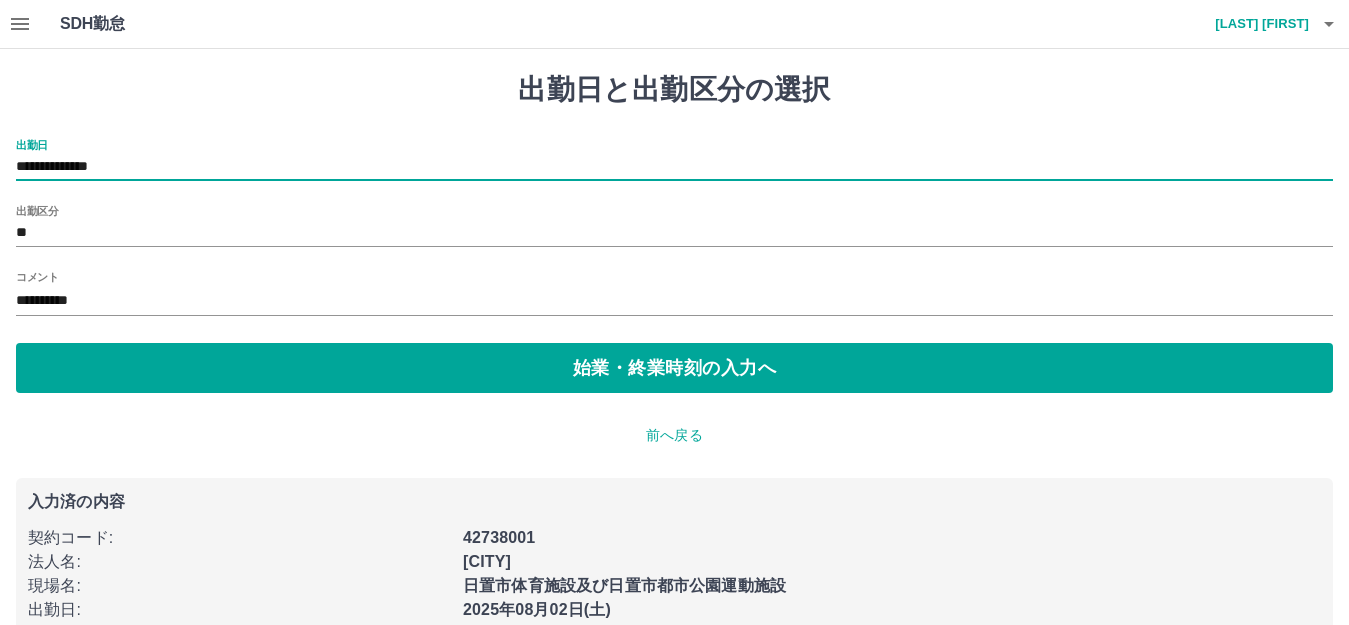 click on "出勤区分" at bounding box center [37, 210] 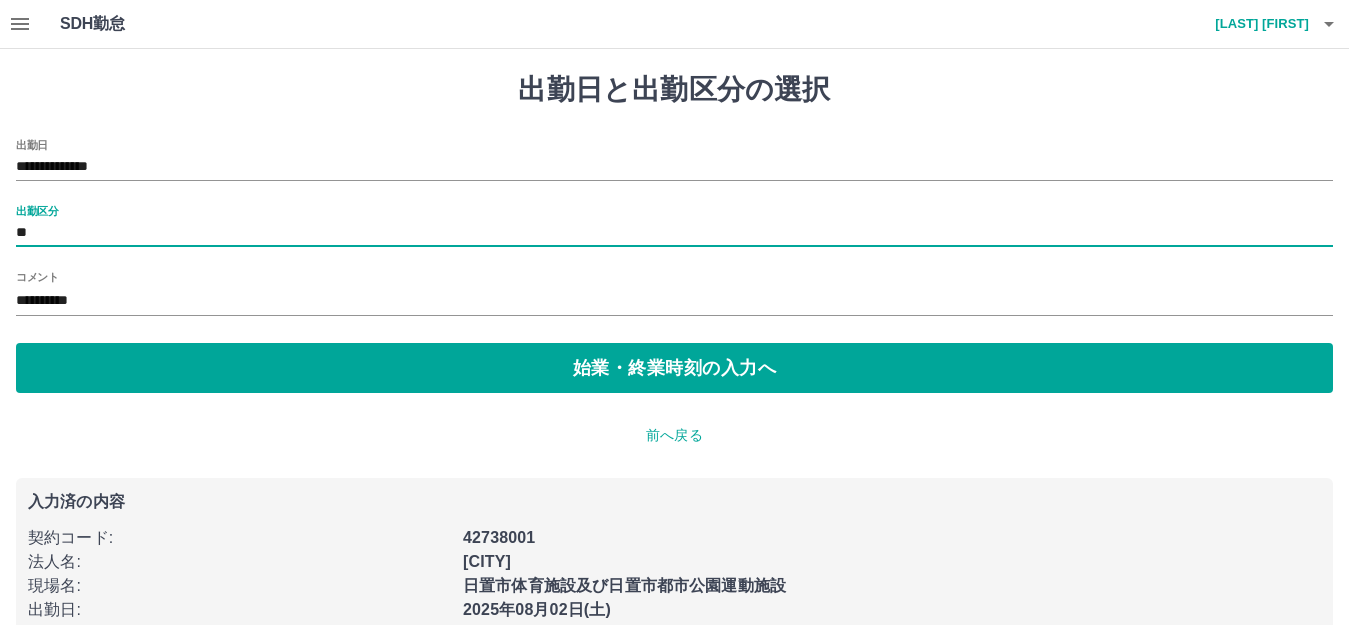 drag, startPoint x: 40, startPoint y: 203, endPoint x: 38, endPoint y: 222, distance: 19.104973 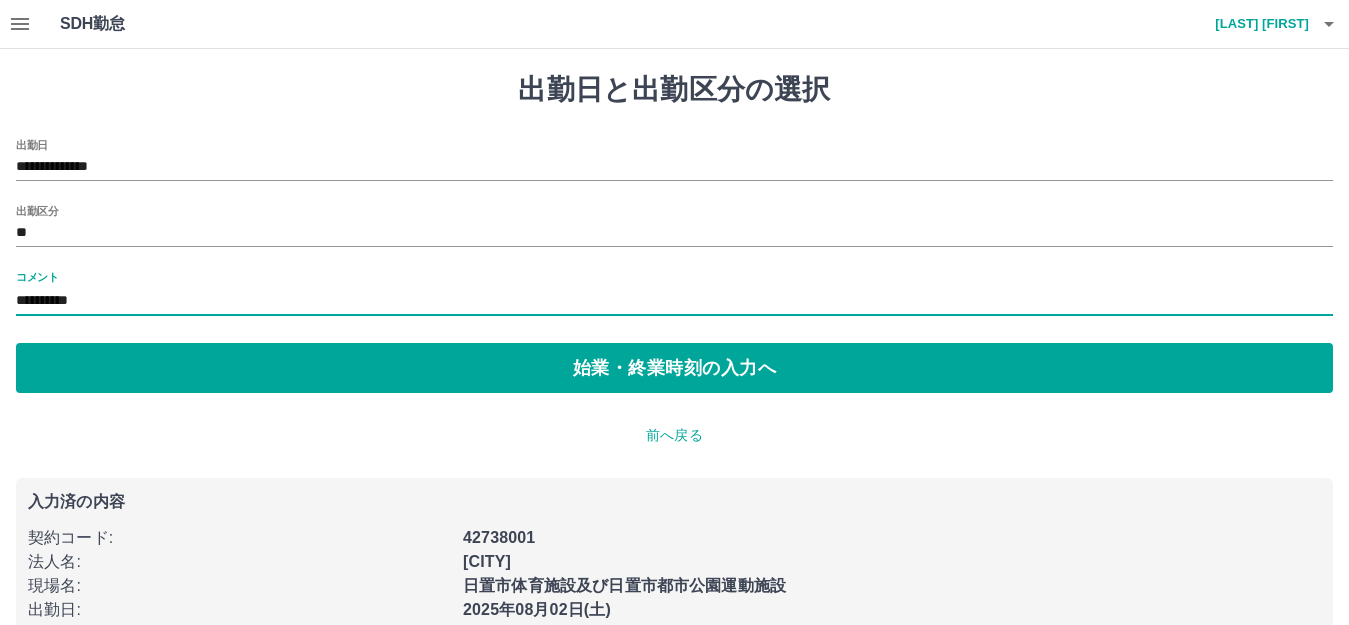 click on "**********" at bounding box center (674, 301) 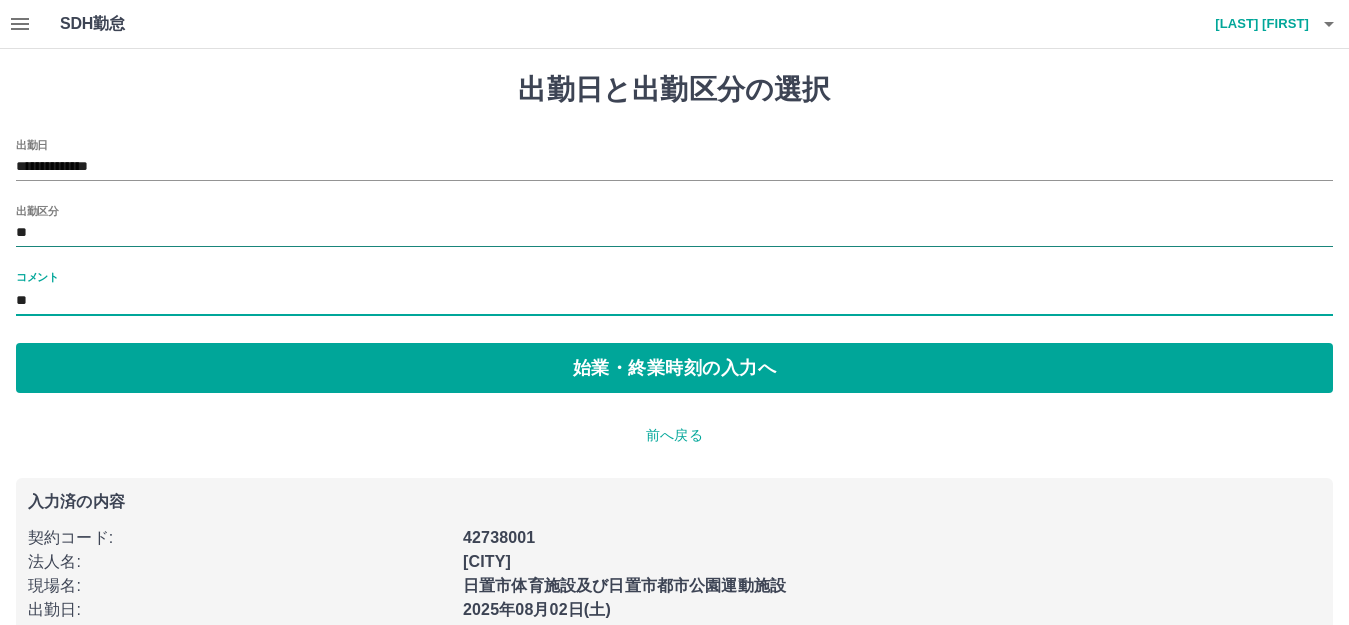 type on "*" 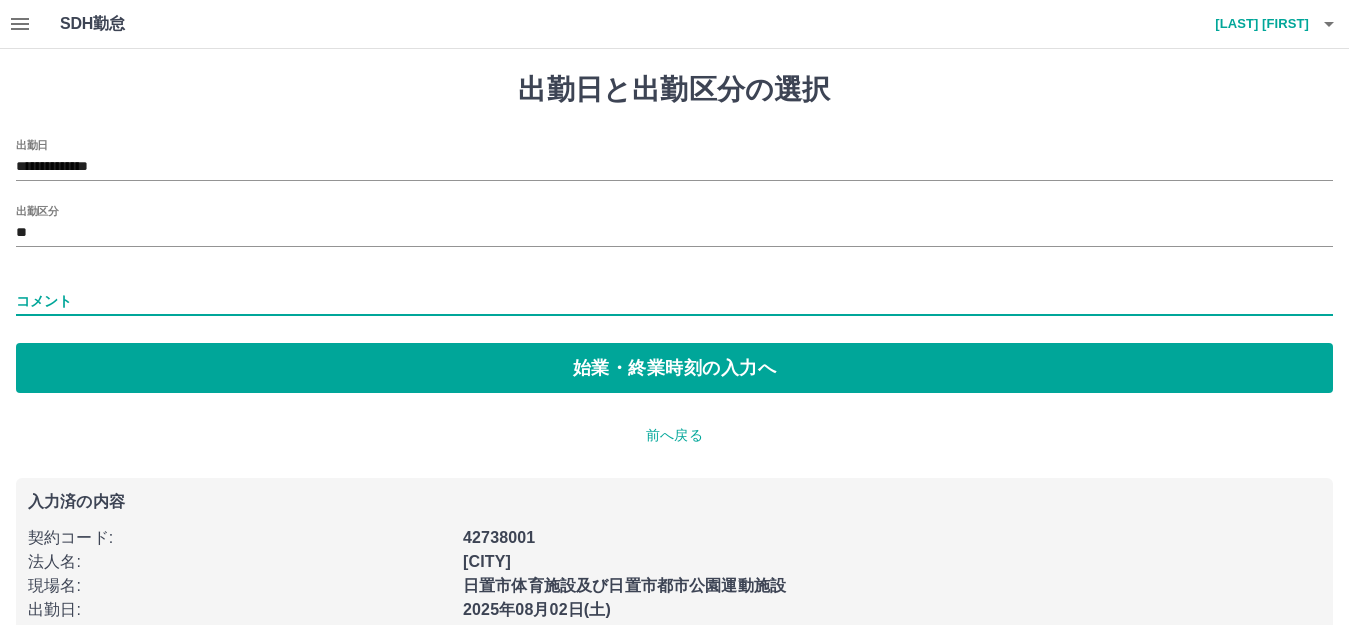 click on "出勤区分" at bounding box center (37, 210) 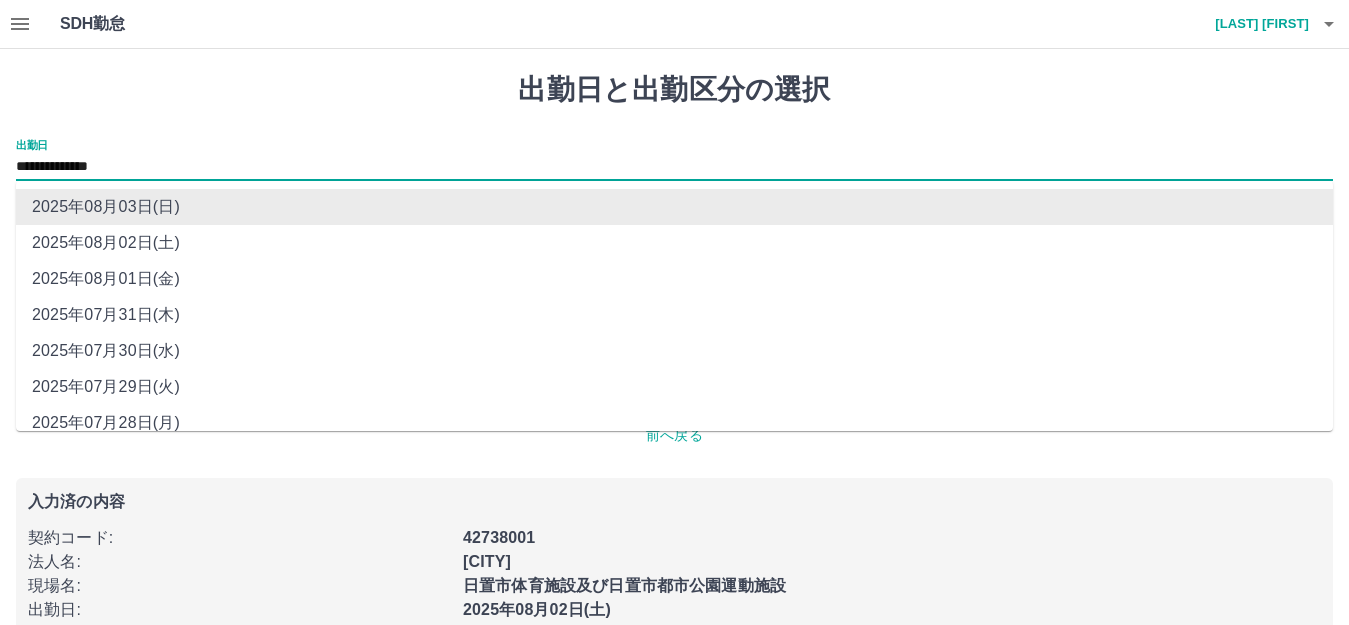 click on "**********" at bounding box center (674, 167) 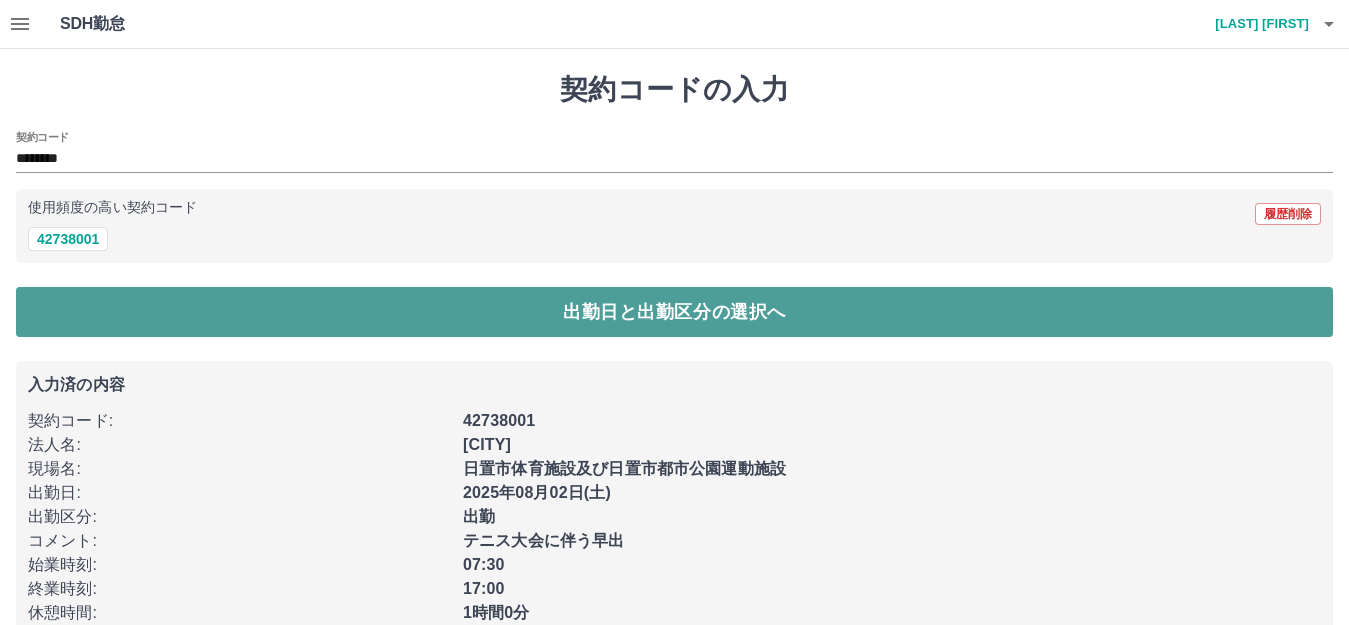 click on "出勤日と出勤区分の選択へ" at bounding box center [674, 312] 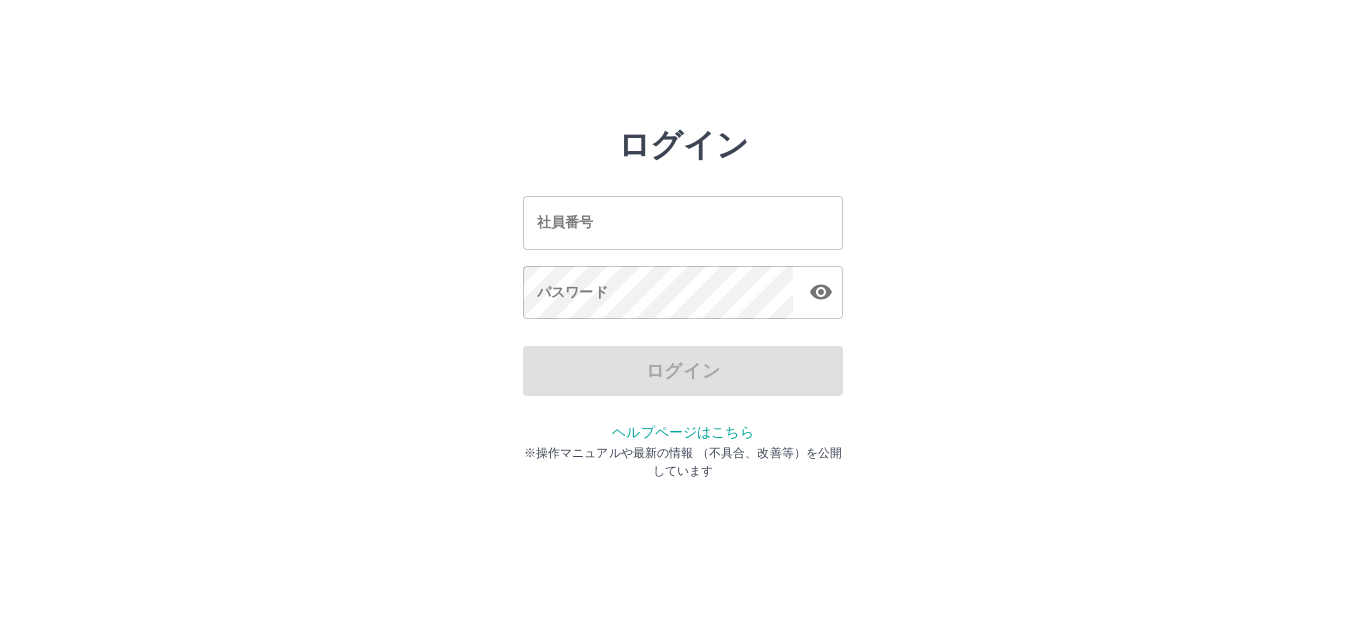 scroll, scrollTop: 0, scrollLeft: 0, axis: both 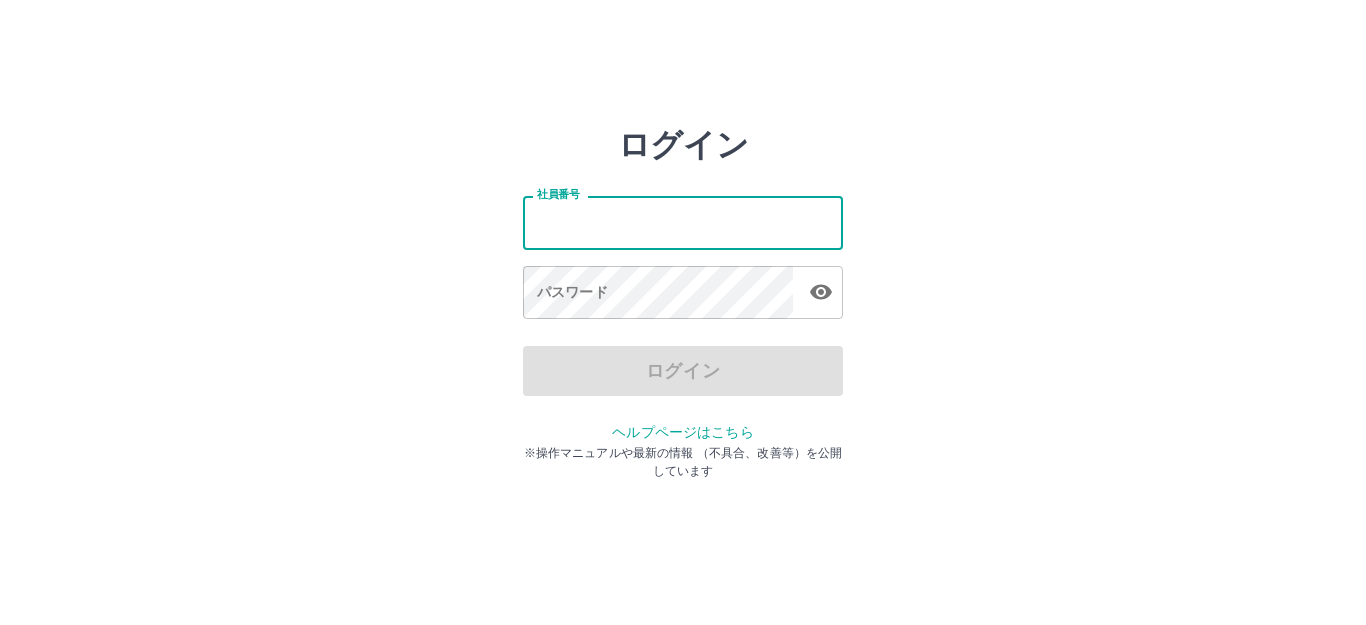 click on "社員番号" at bounding box center [683, 222] 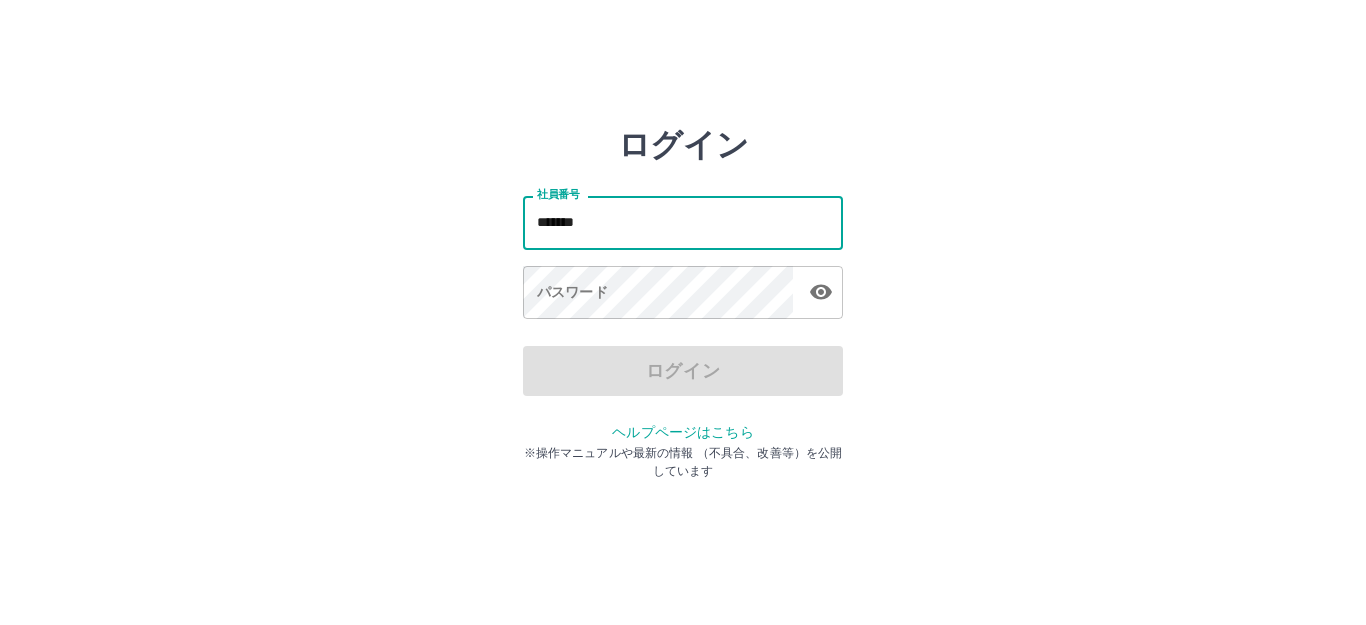 type on "*******" 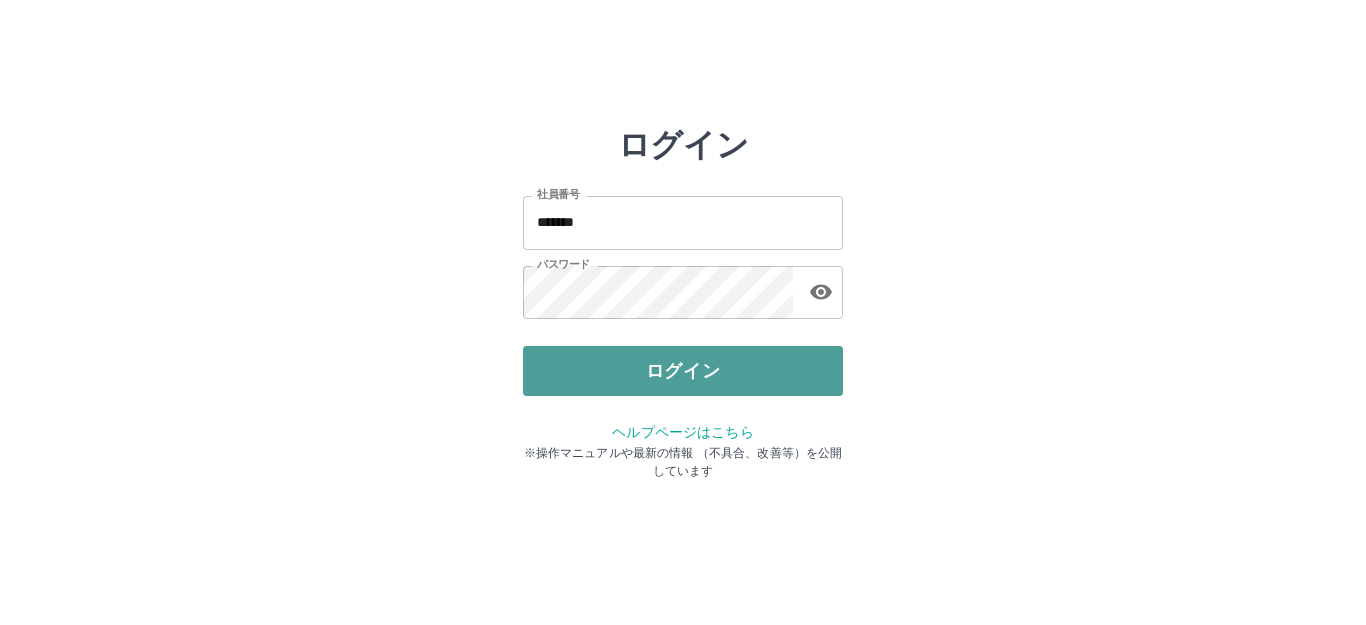 click on "ログイン" at bounding box center (683, 371) 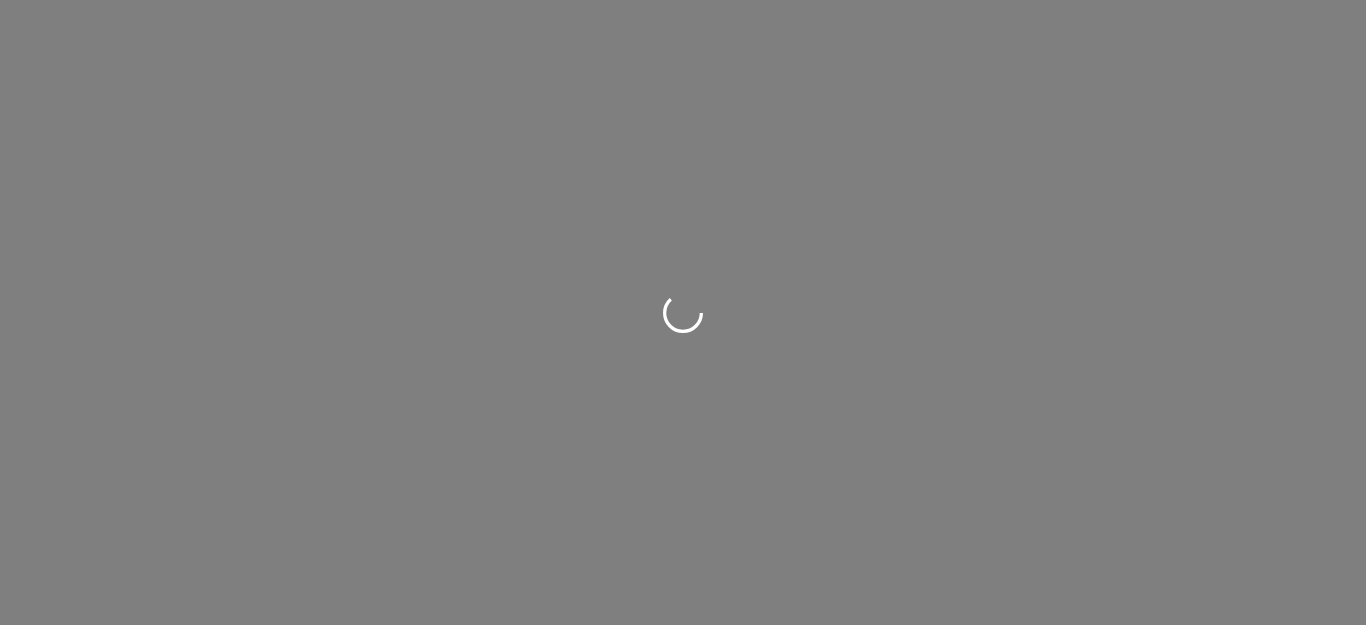 scroll, scrollTop: 0, scrollLeft: 0, axis: both 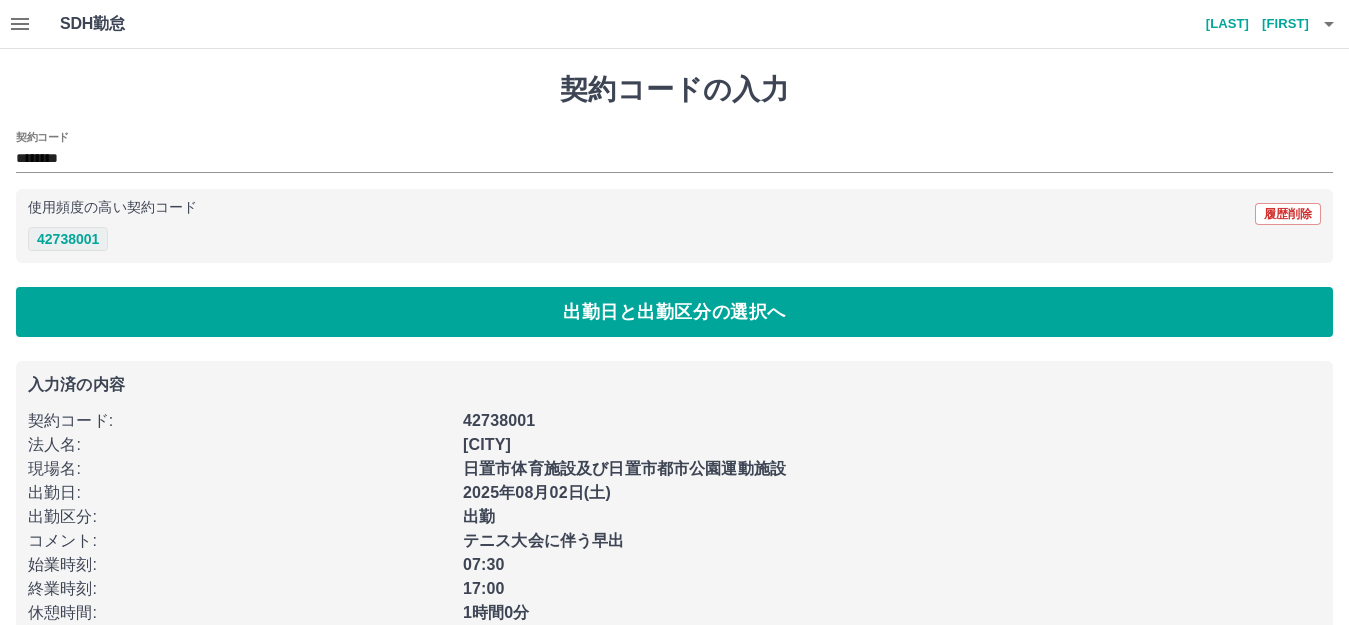 click on "42738001" at bounding box center (68, 239) 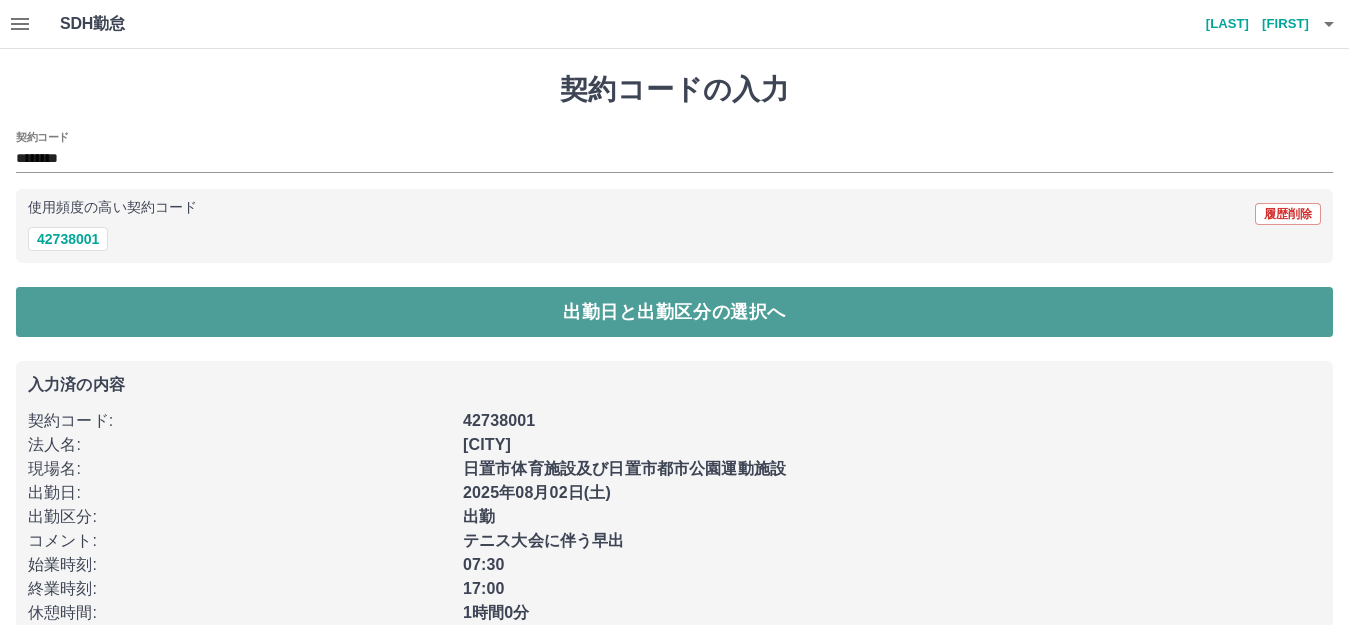 click on "出勤日と出勤区分の選択へ" at bounding box center [674, 312] 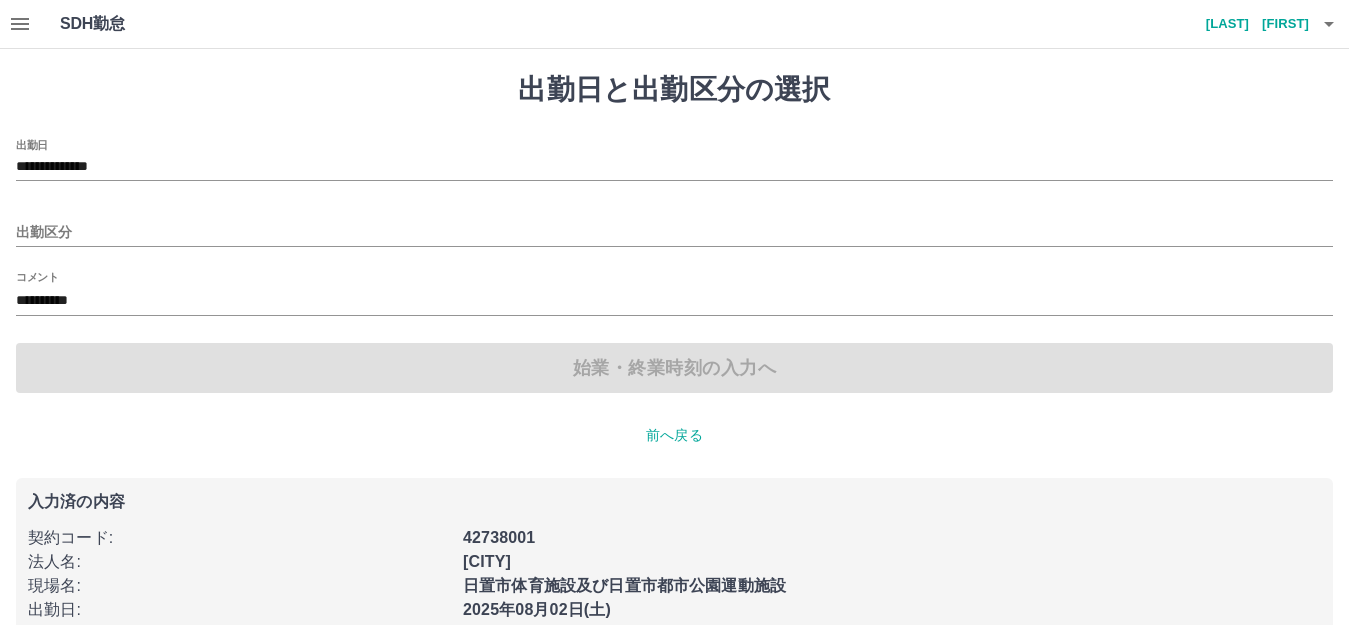 type on "**" 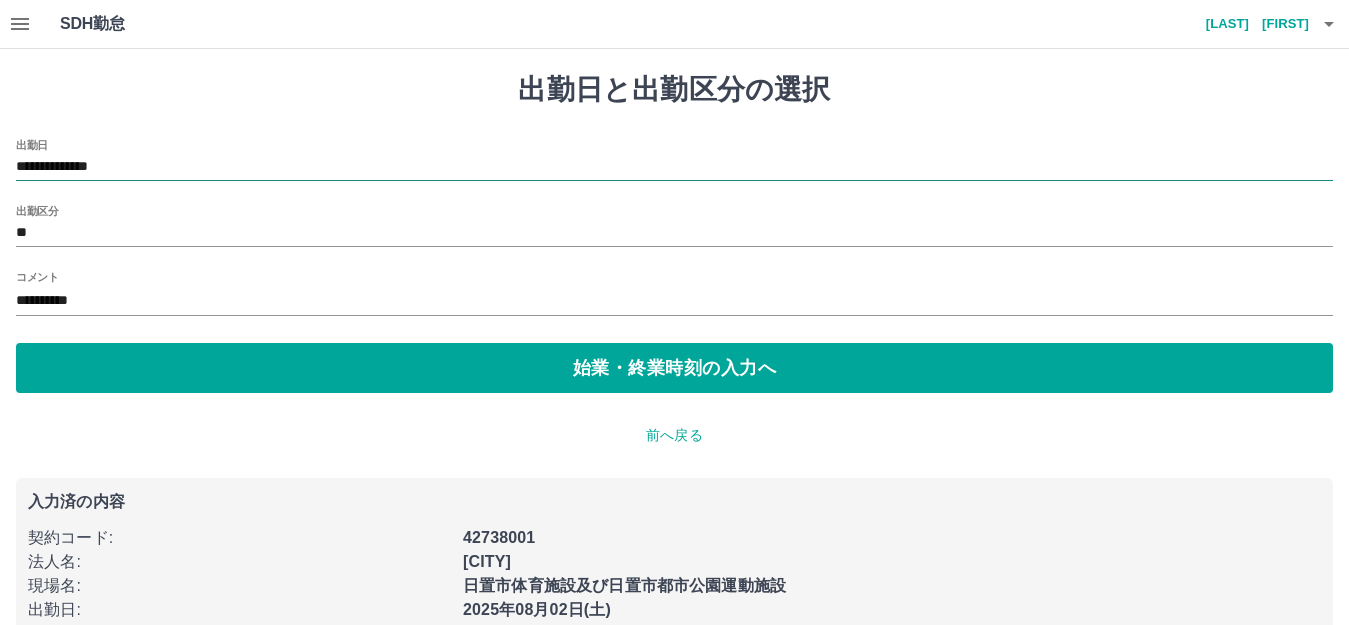 click on "**********" at bounding box center [674, 167] 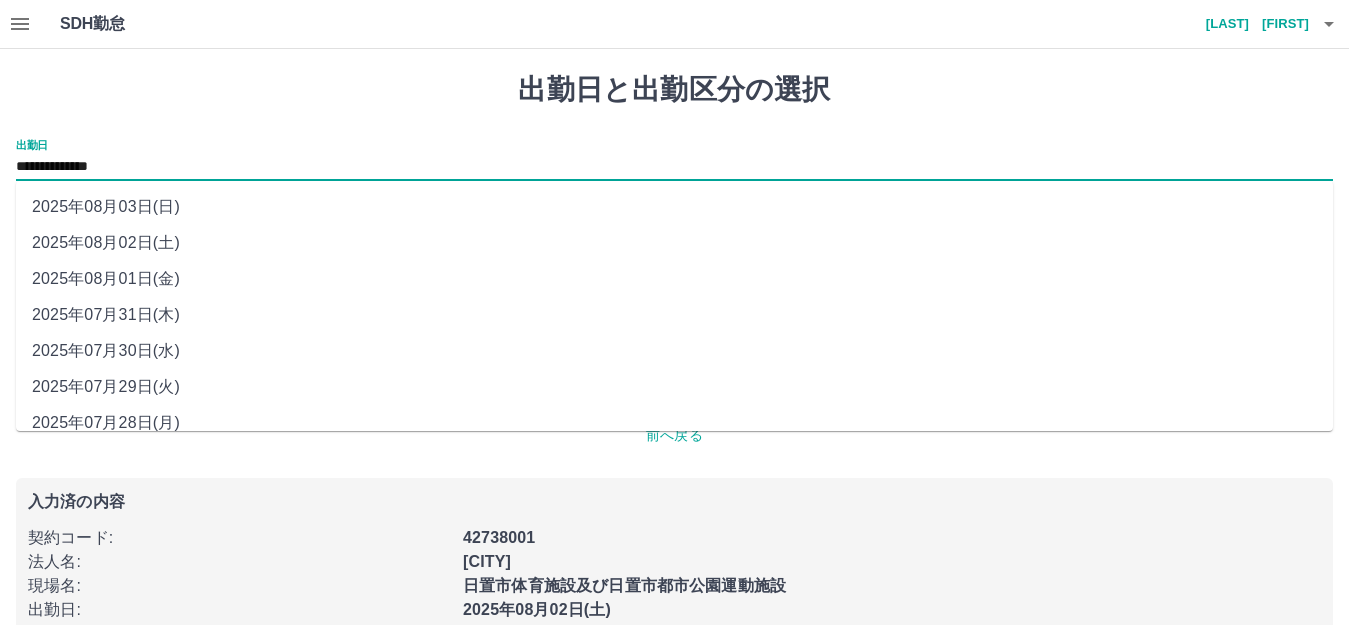 click on "2025年08月03日(日)" at bounding box center [674, 207] 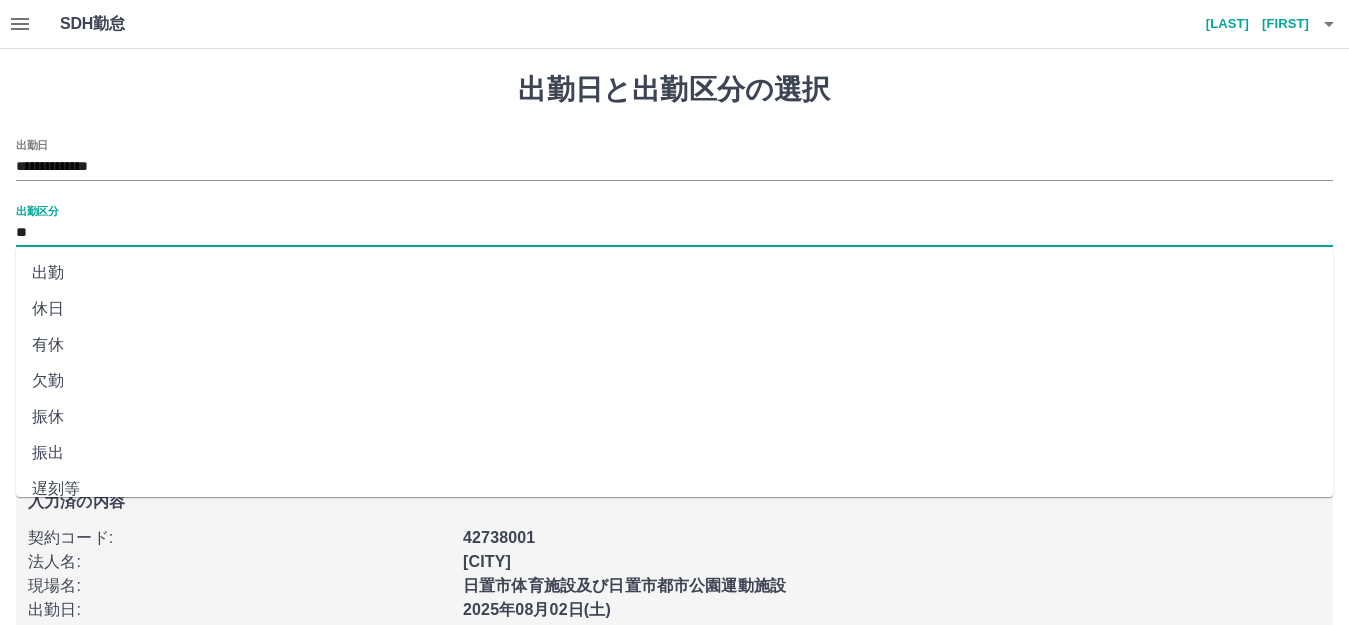 click on "**" at bounding box center (674, 233) 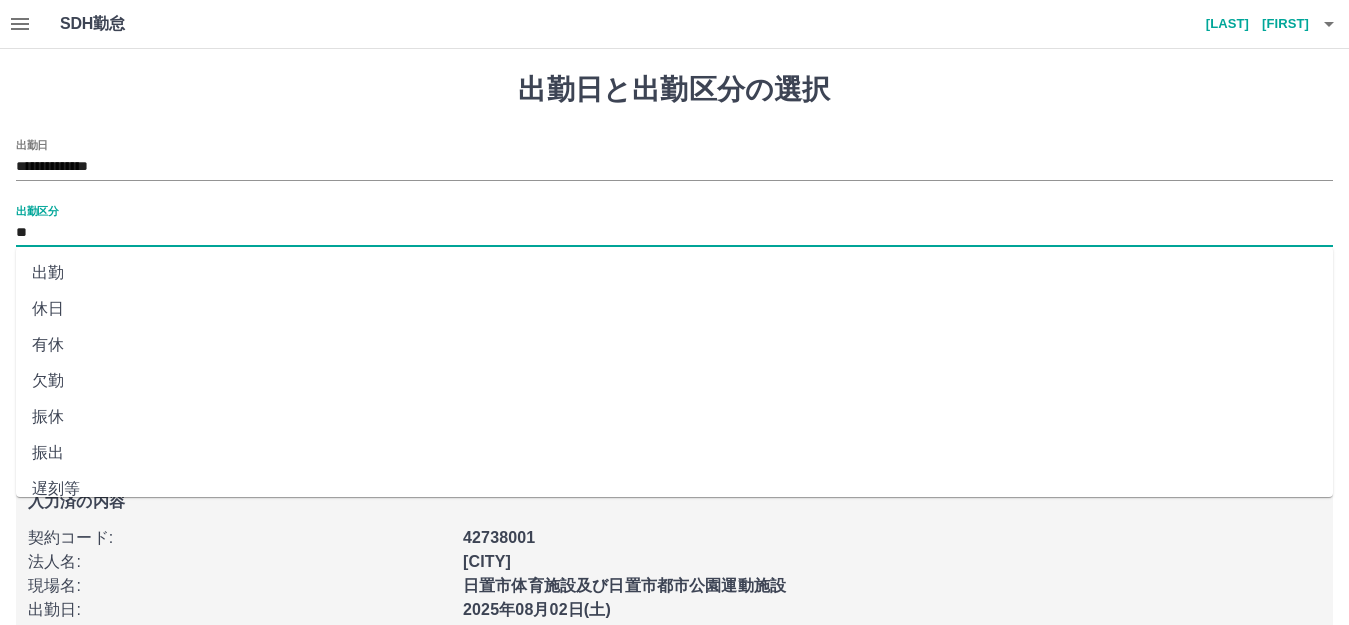 click on "休日" at bounding box center (674, 309) 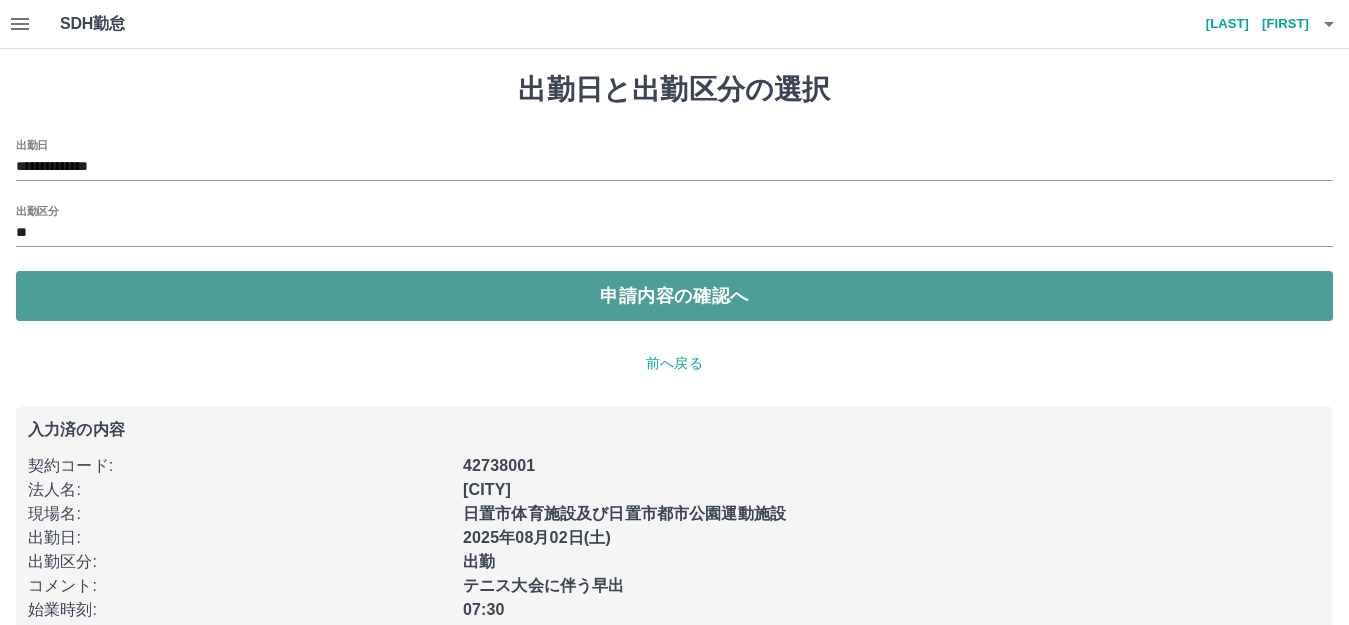 click on "申請内容の確認へ" at bounding box center [674, 296] 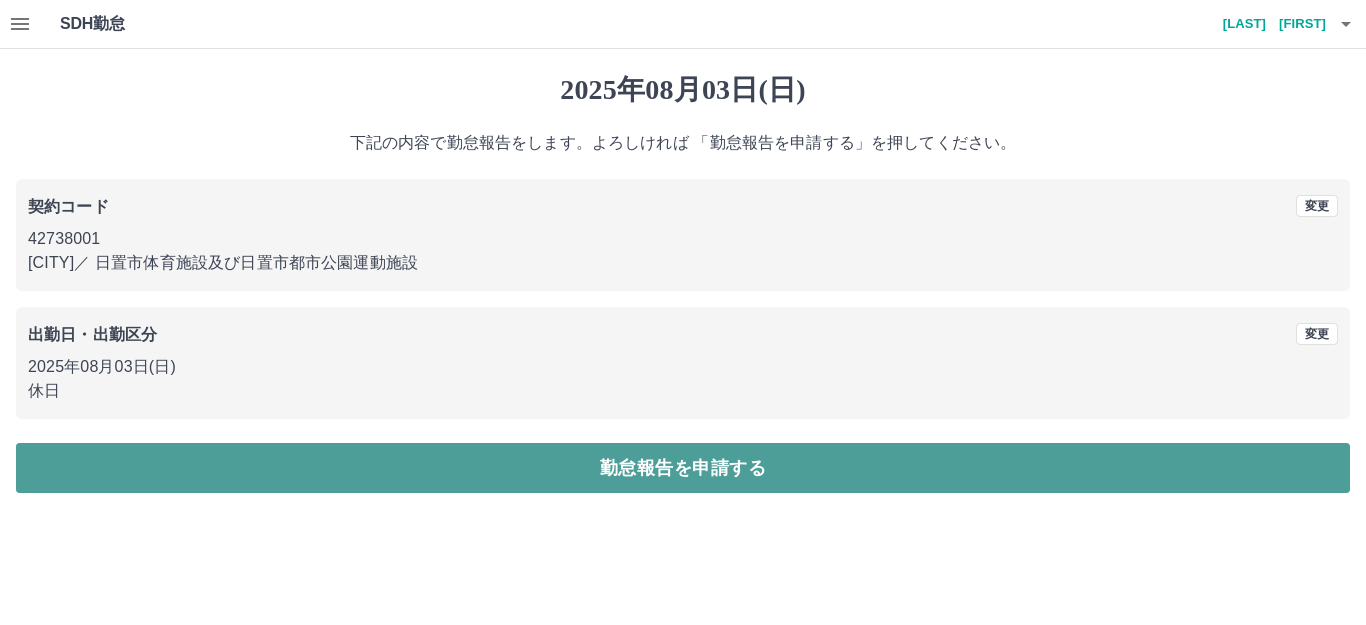 click on "勤怠報告を申請する" at bounding box center [683, 468] 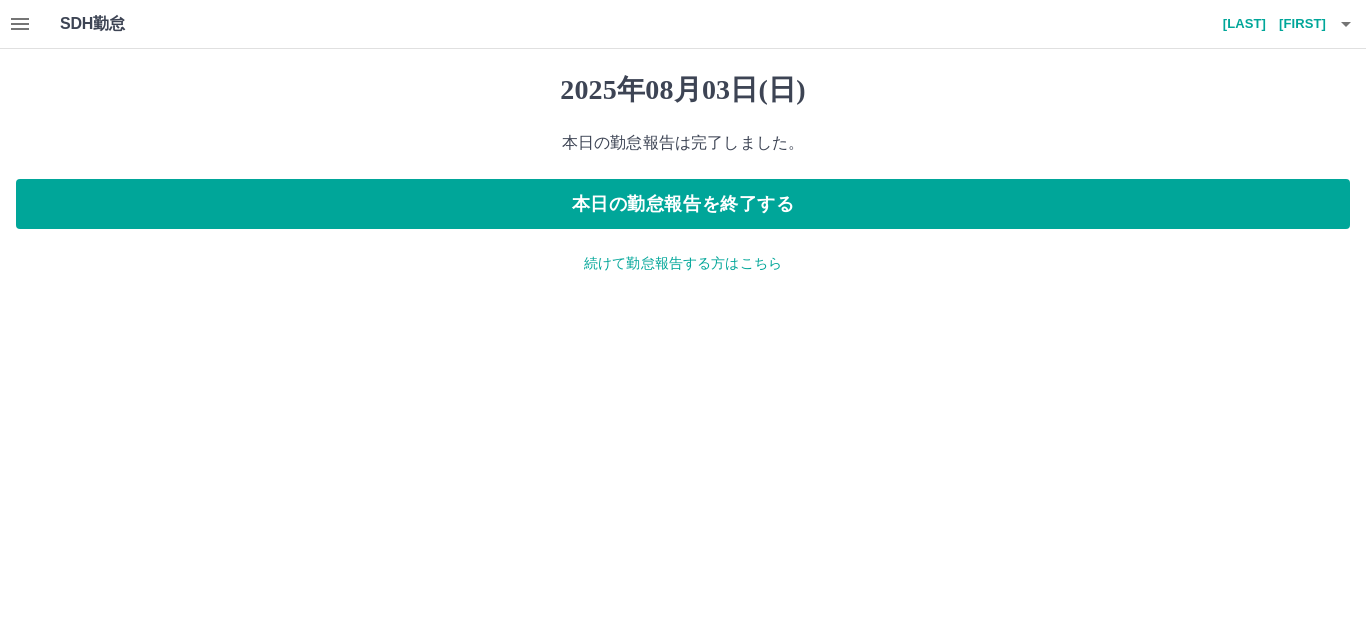 click on "続けて勤怠報告する方はこちら" at bounding box center [683, 263] 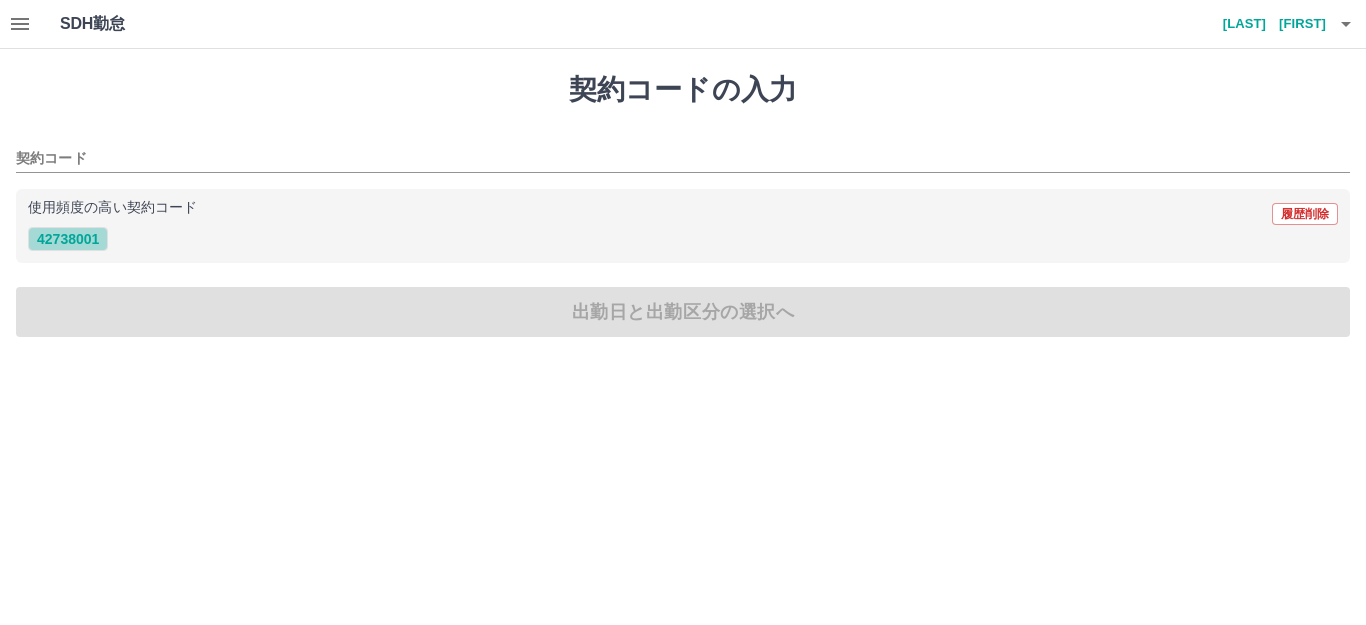 click on "42738001" at bounding box center [68, 239] 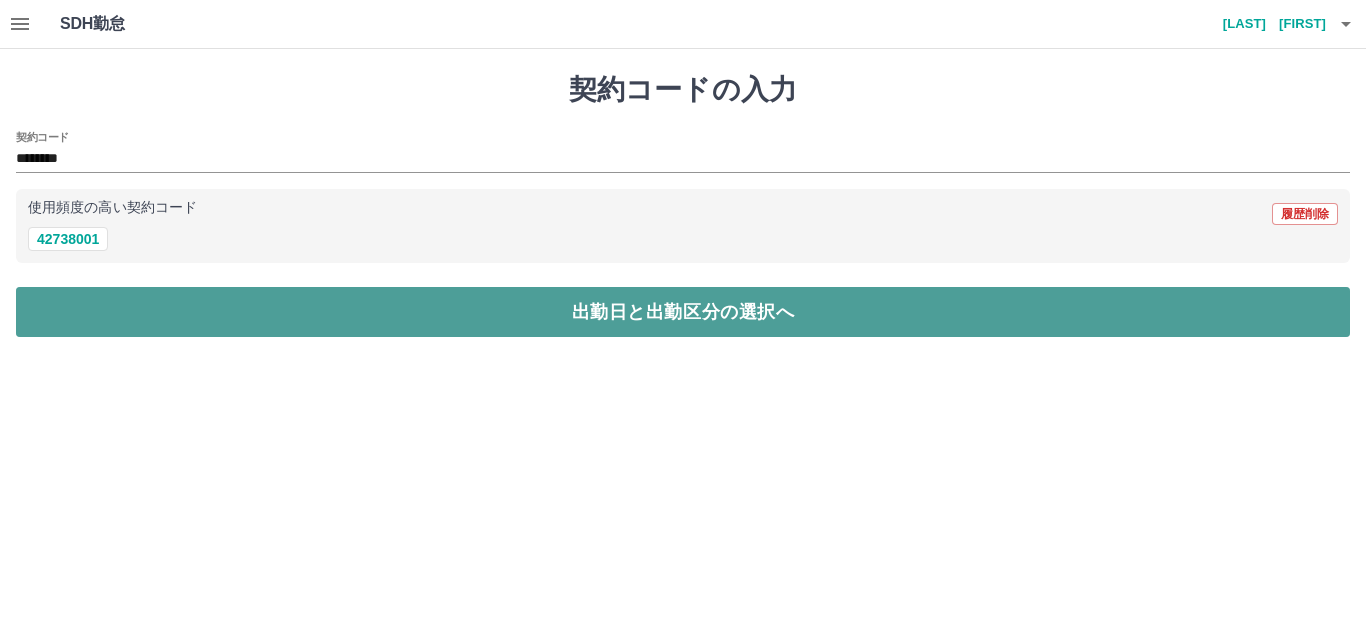click on "出勤日と出勤区分の選択へ" at bounding box center [683, 312] 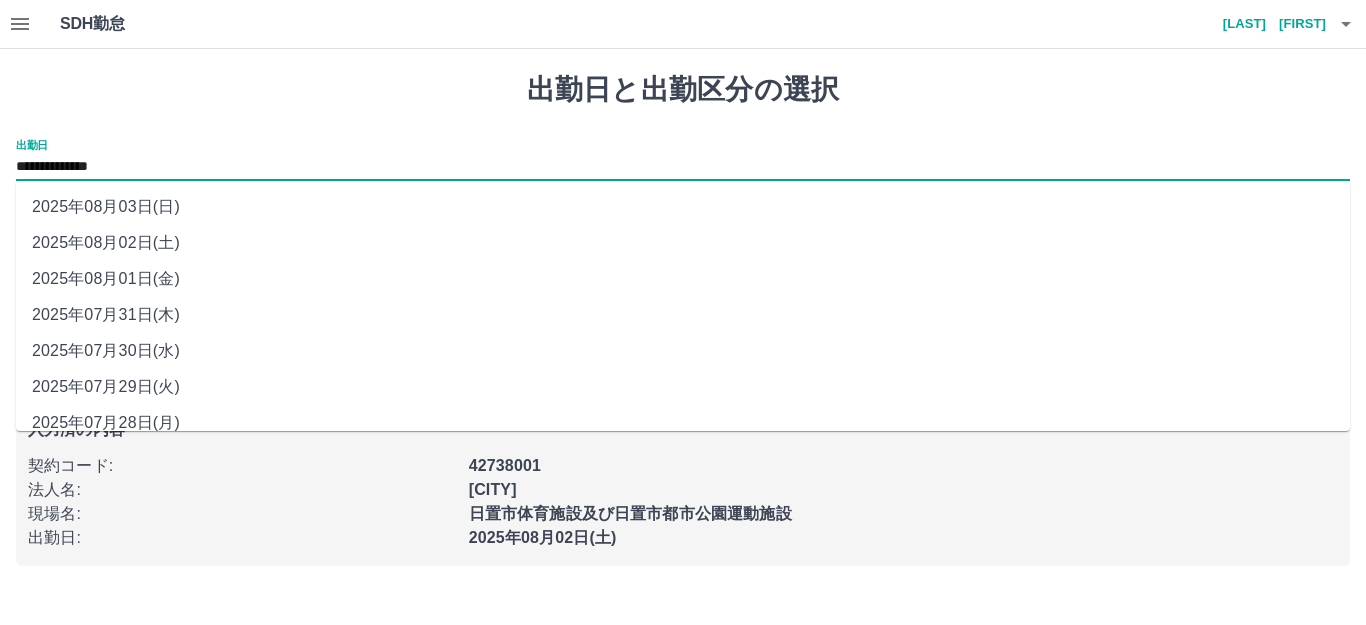 click on "**********" at bounding box center (683, 167) 